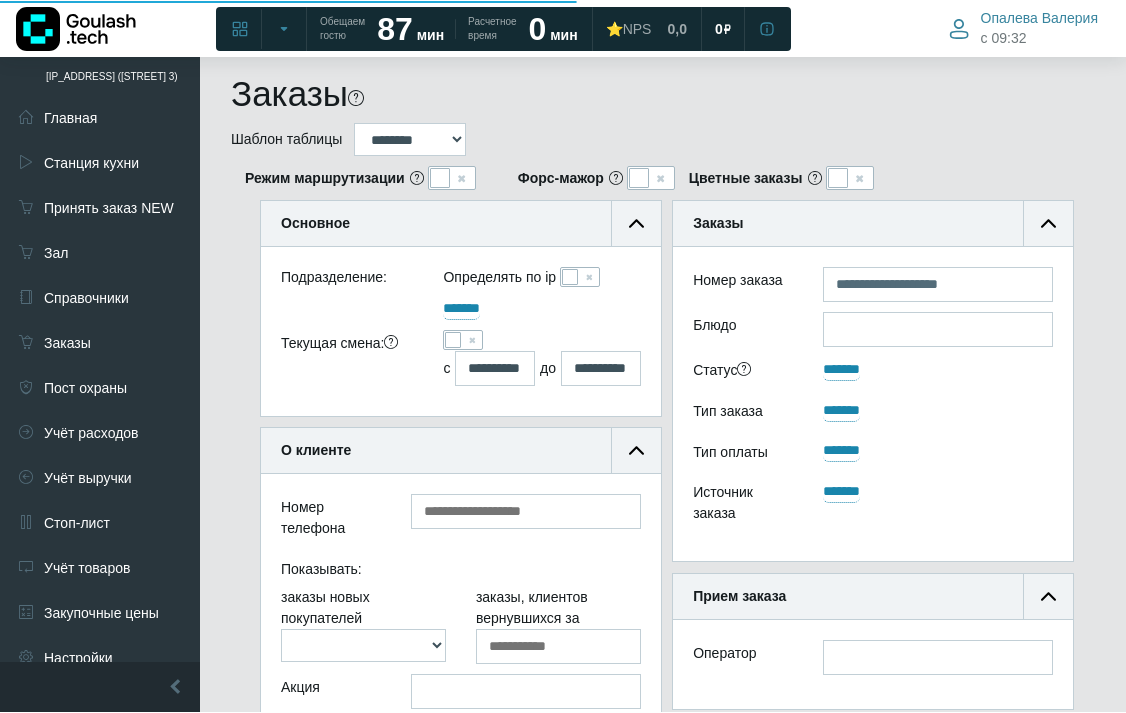 scroll, scrollTop: 666, scrollLeft: 45, axis: both 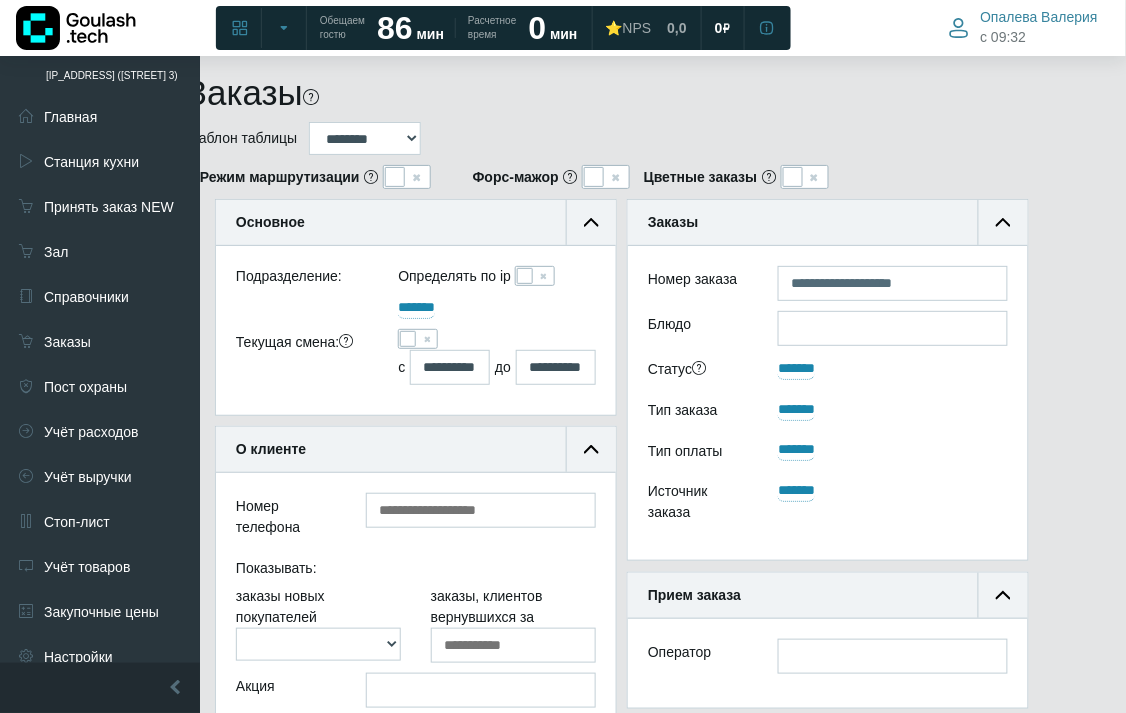 click at bounding box center (408, 339) 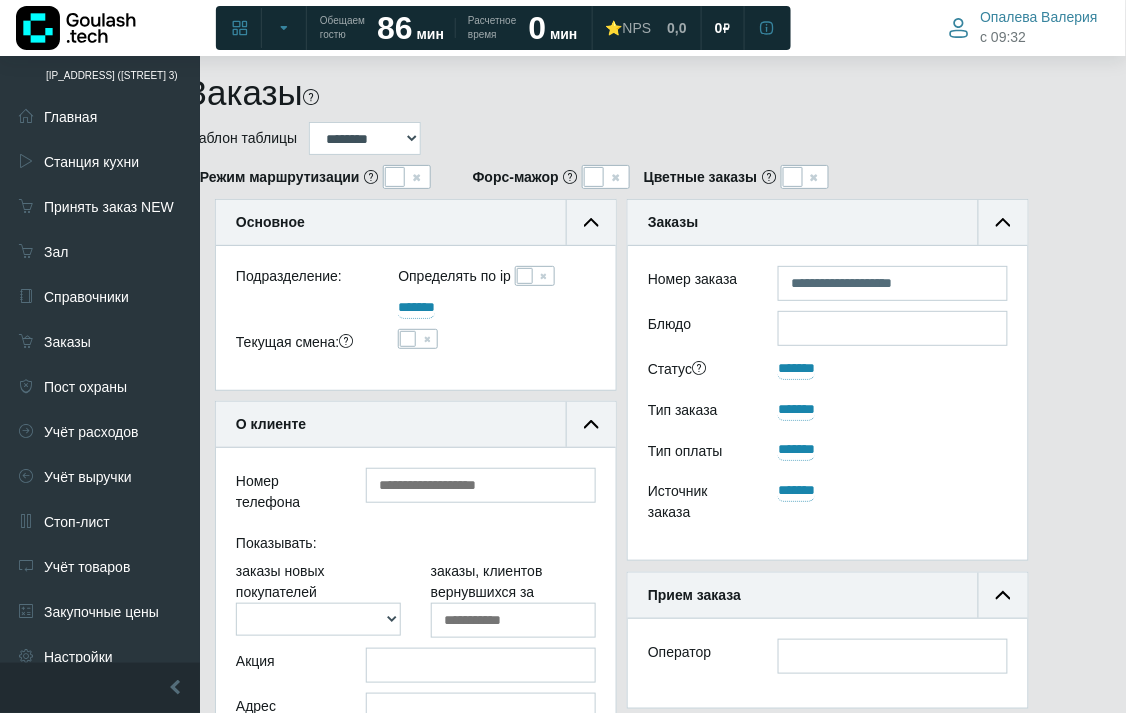 scroll, scrollTop: 188, scrollLeft: 400, axis: both 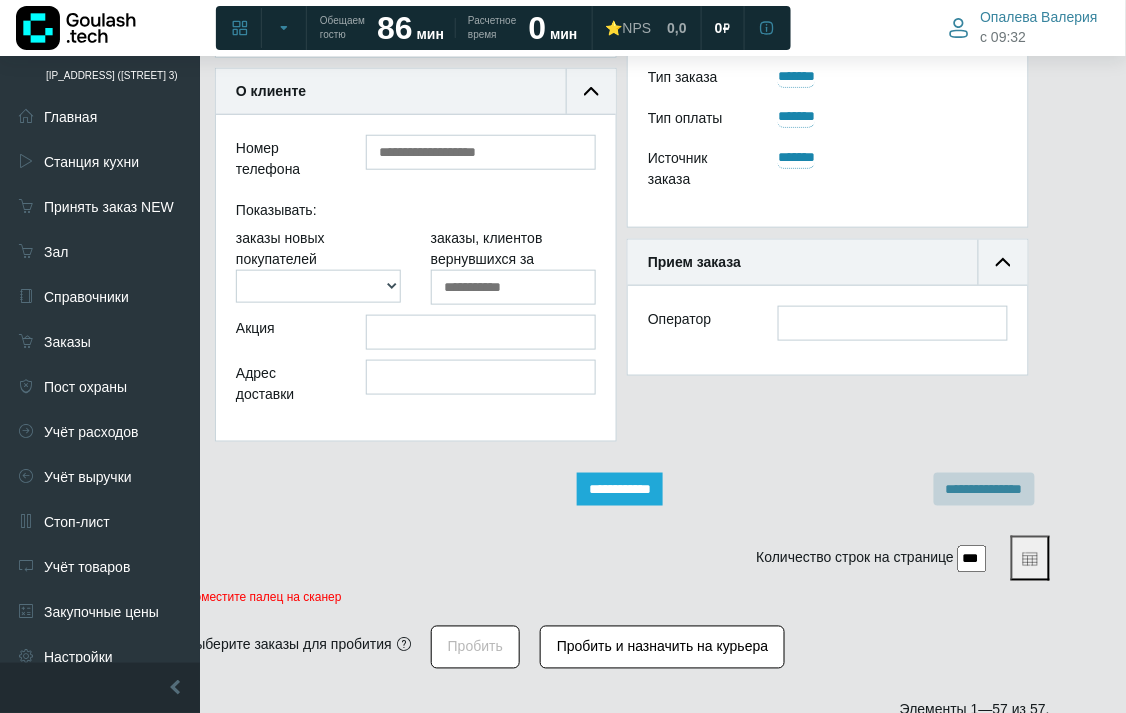 click on "**********" at bounding box center [620, 489] 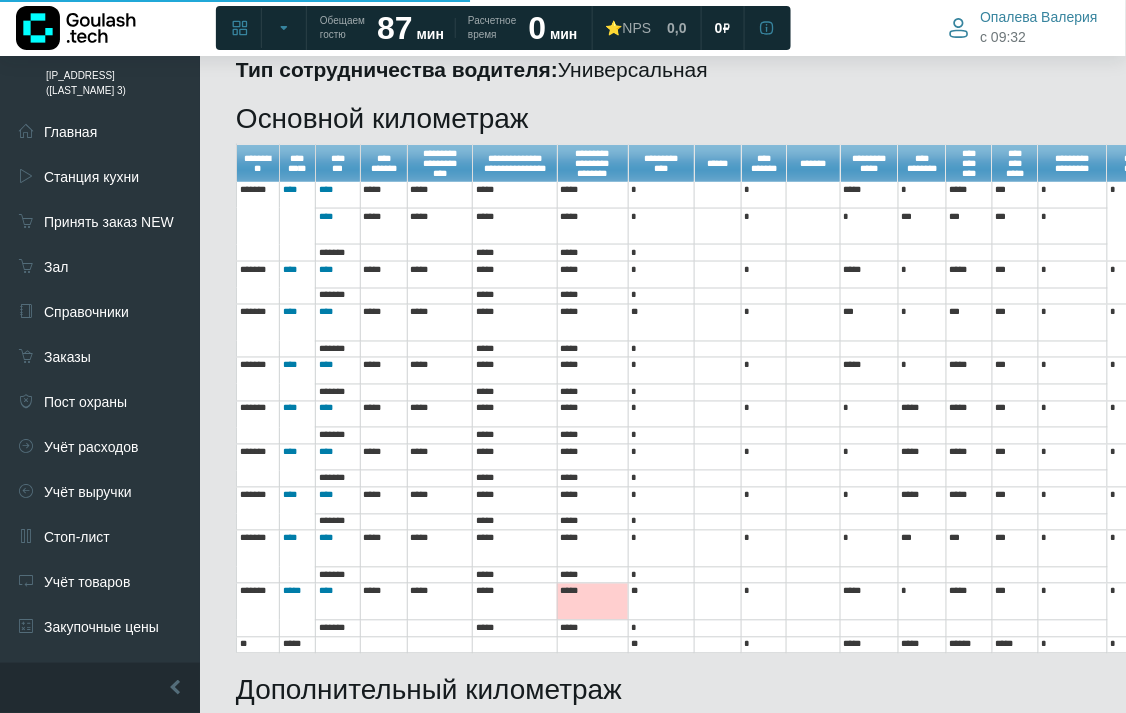 scroll, scrollTop: 555, scrollLeft: 0, axis: vertical 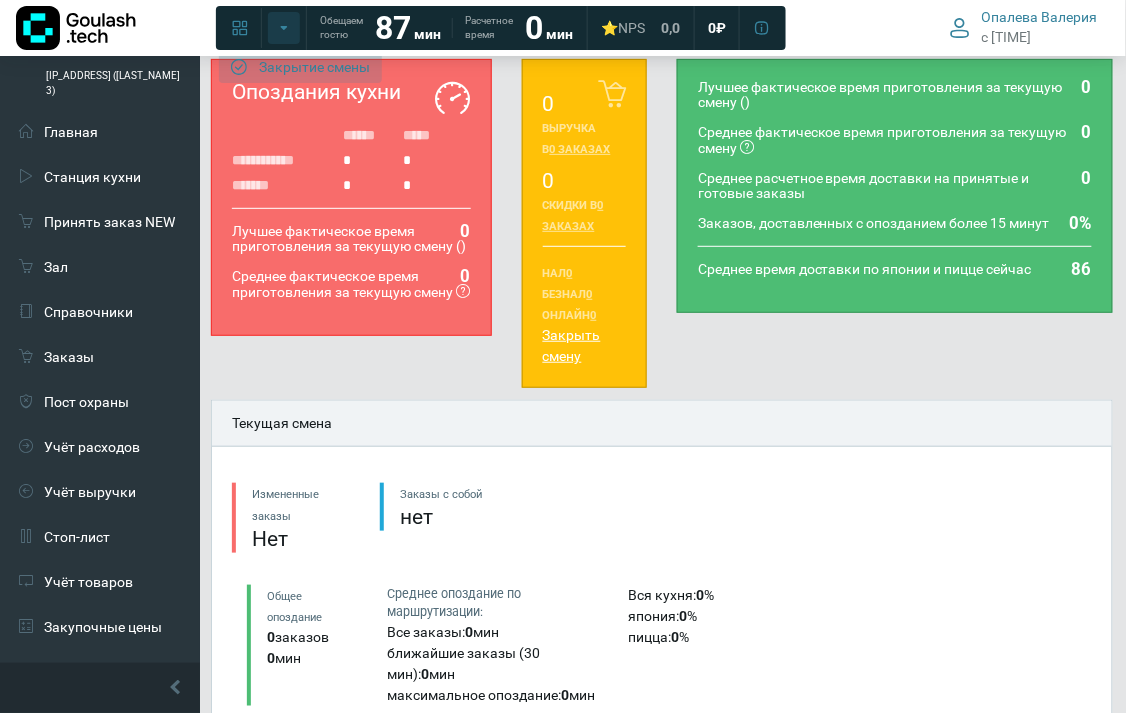 click on "Швецова 3" at bounding box center [284, 28] 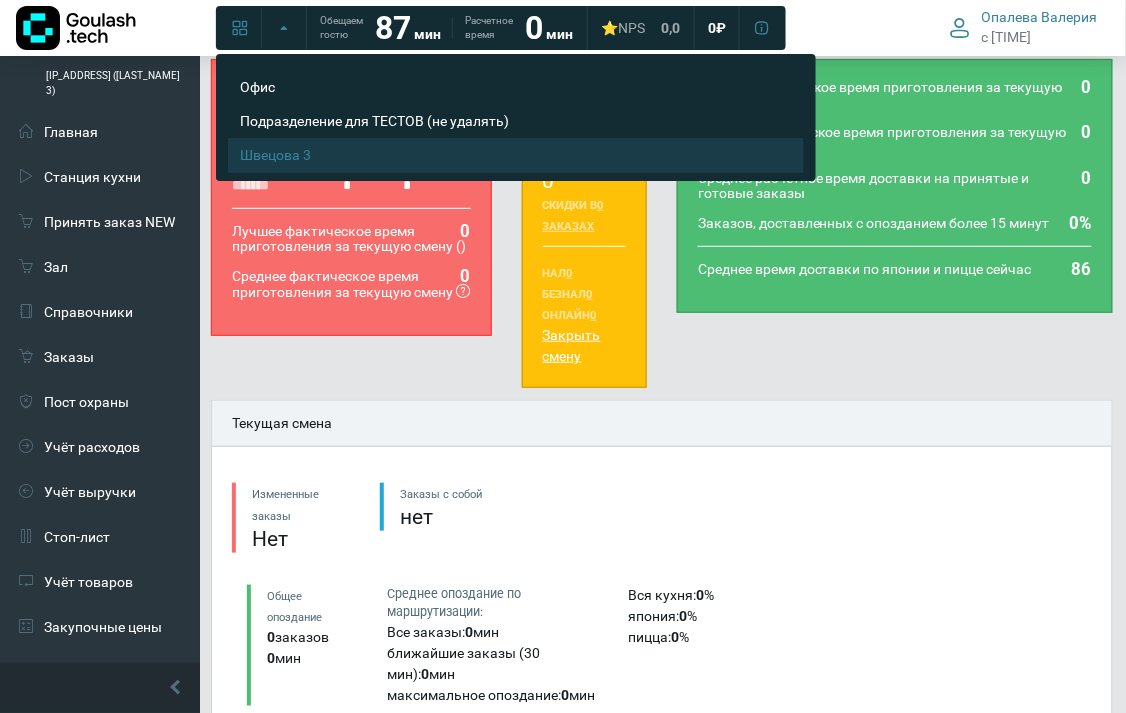 click on "Швецова 3" at bounding box center (500, 155) 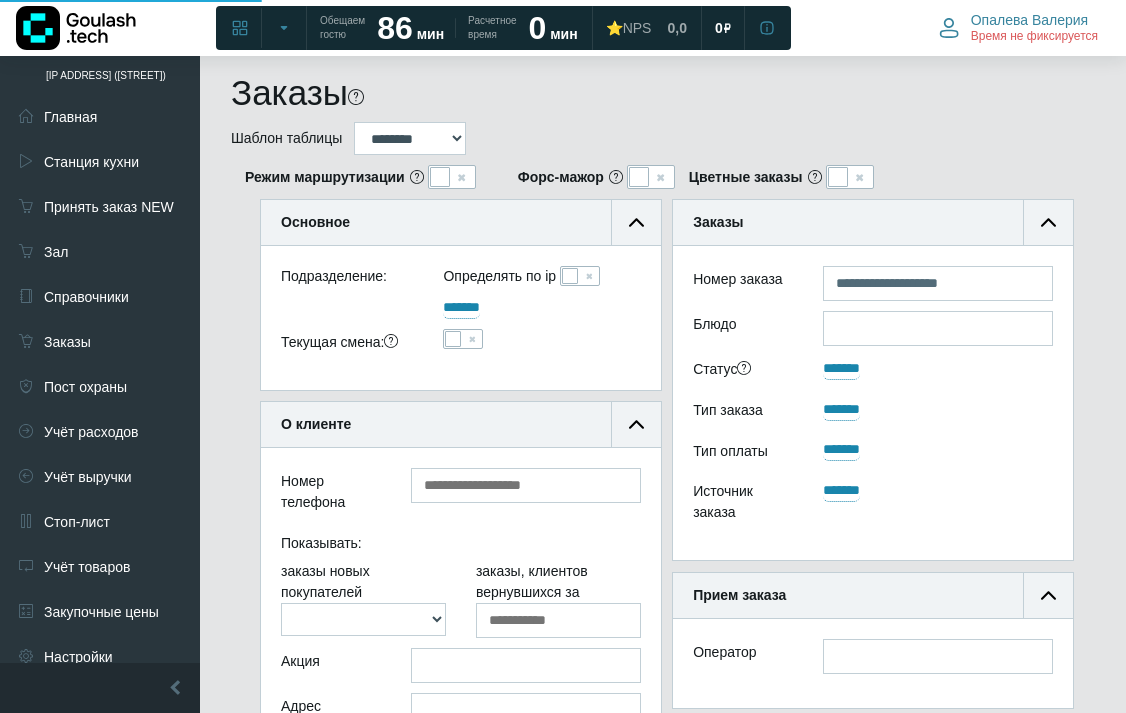 scroll, scrollTop: 0, scrollLeft: 0, axis: both 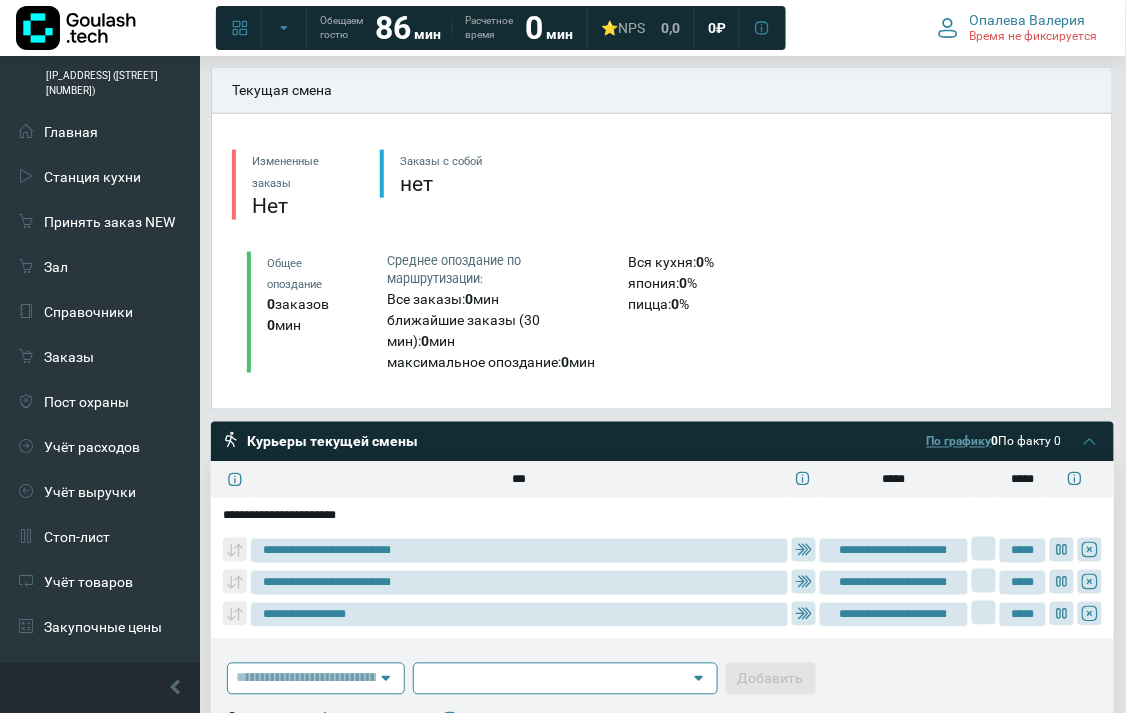 click on "По графику" at bounding box center [959, 442] 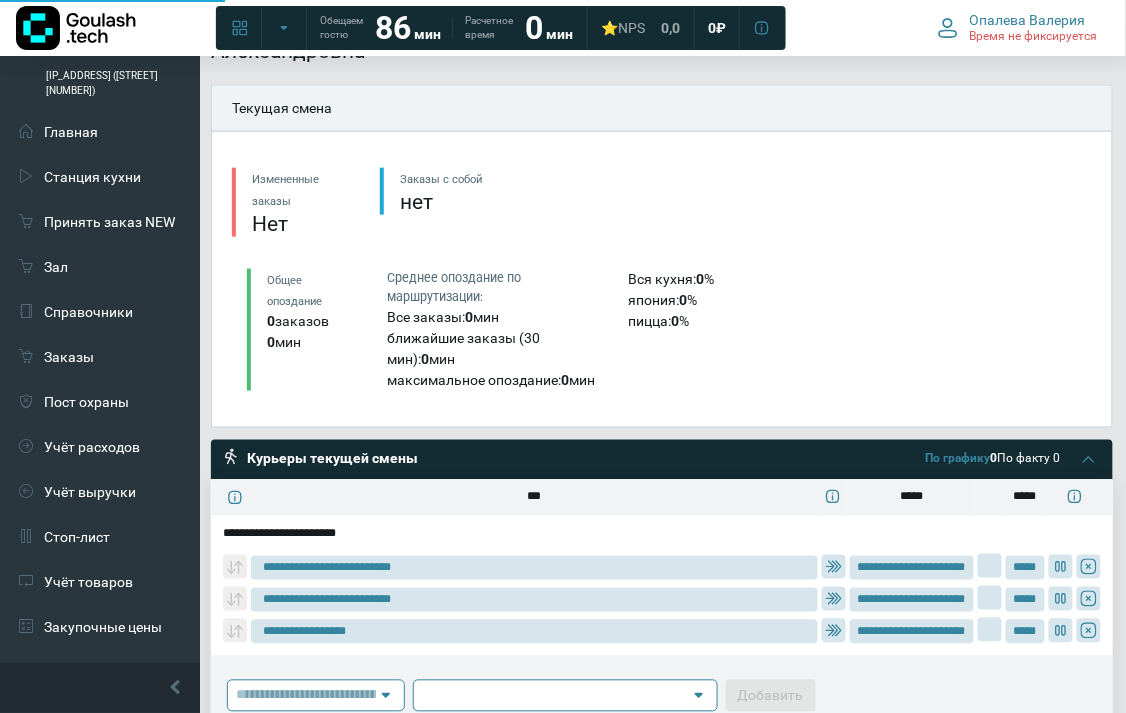 type on "**********" 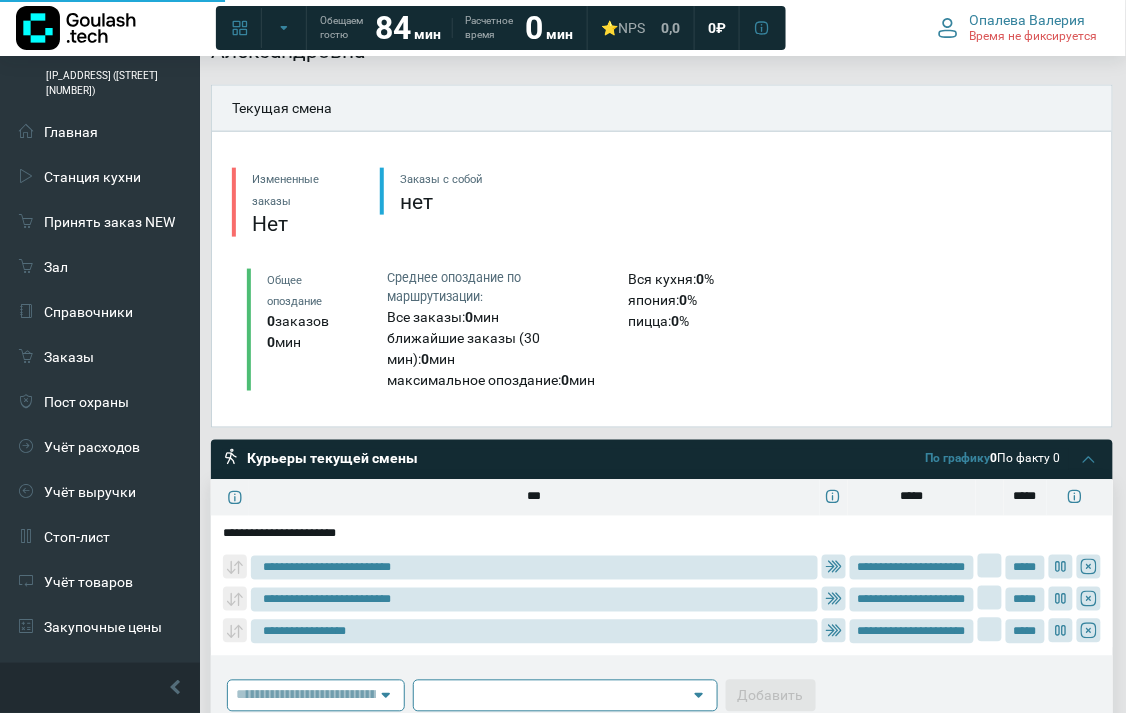 type on "**********" 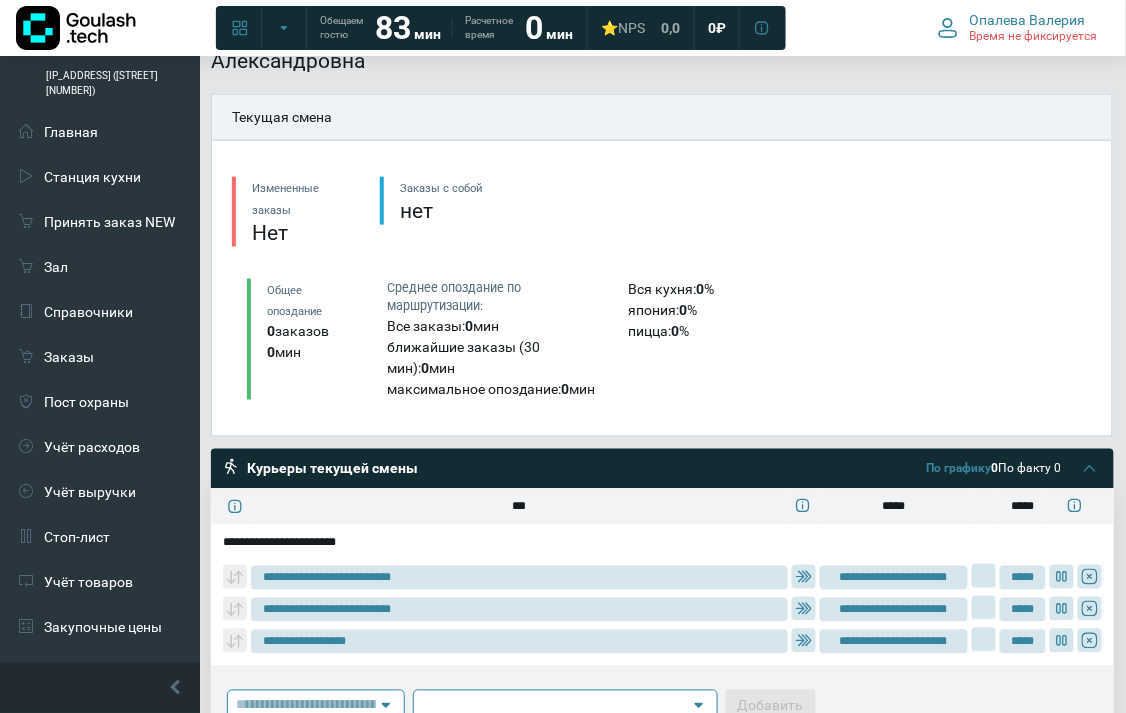 type on "**********" 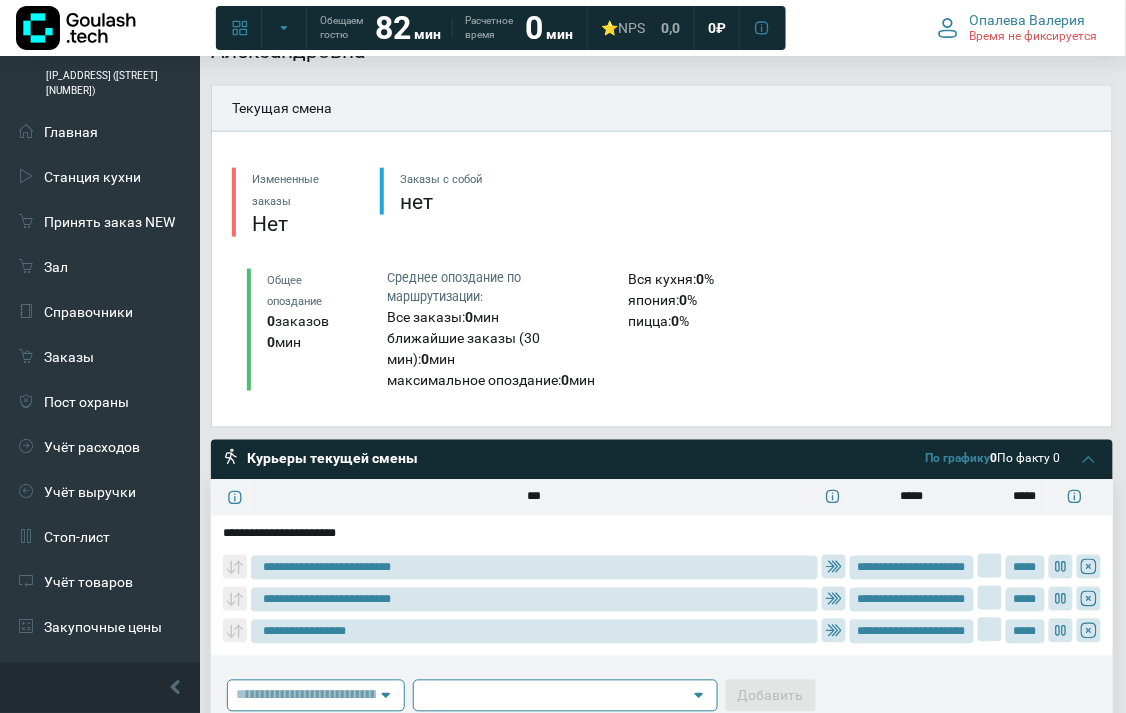 type on "**********" 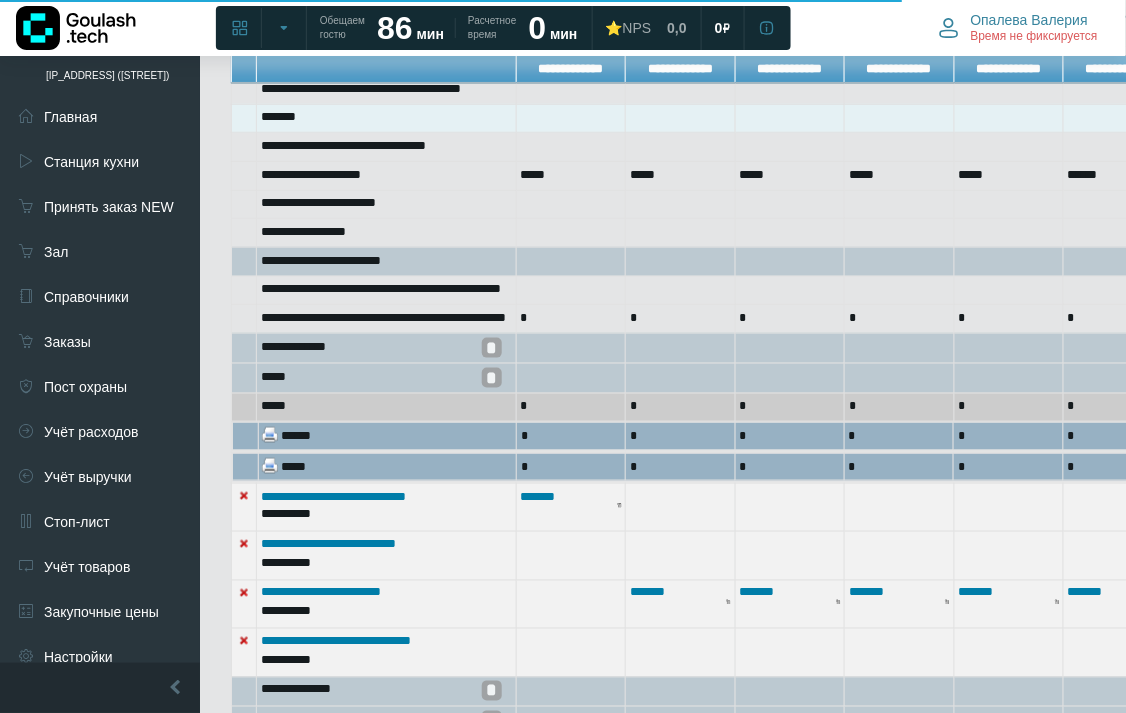 scroll, scrollTop: 556, scrollLeft: 0, axis: vertical 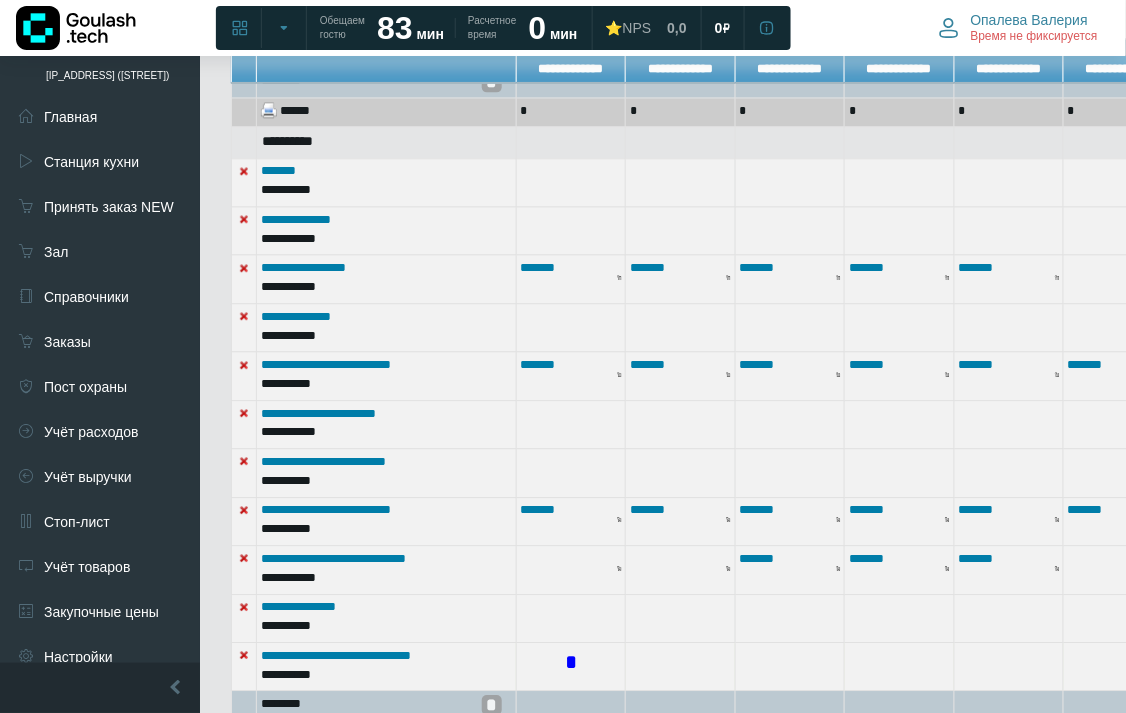 click on "*" at bounding box center [571, 663] 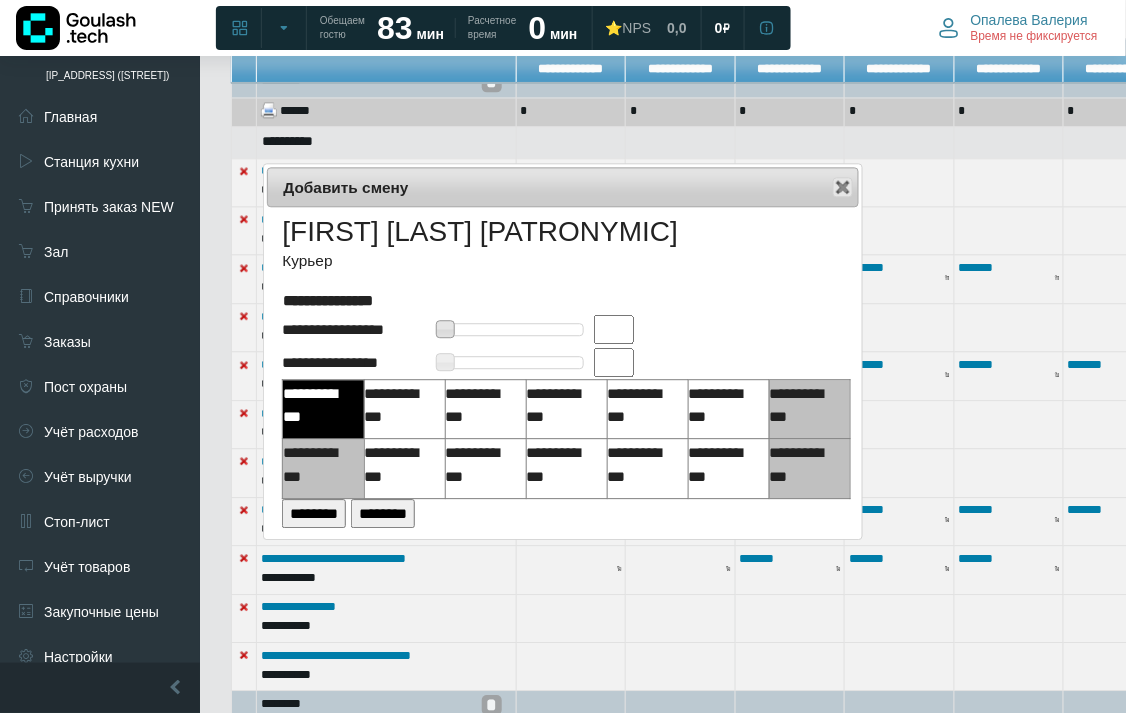 click at bounding box center (614, 329) 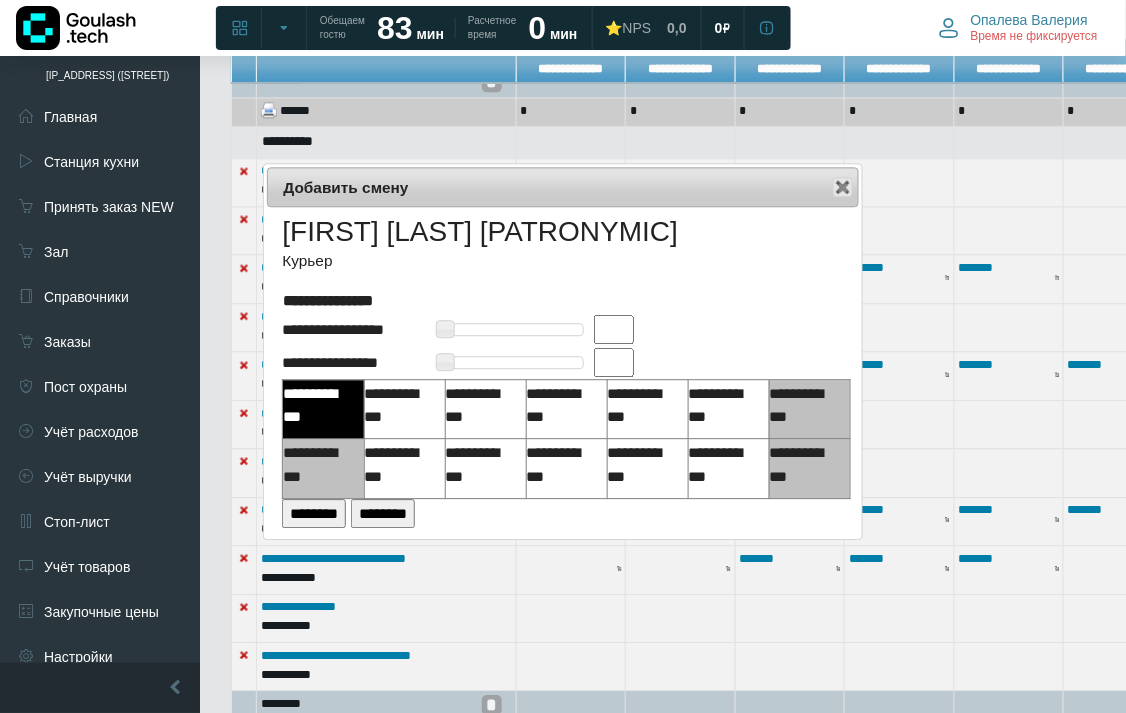 click at bounding box center [614, 329] 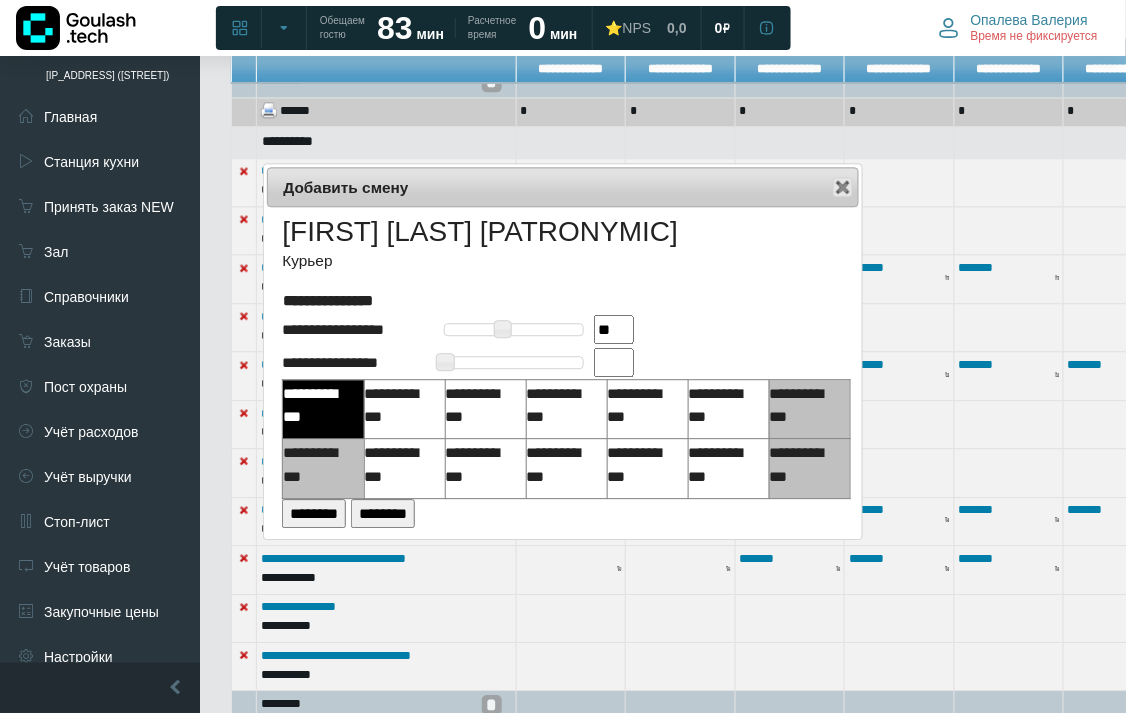 click at bounding box center (614, 362) 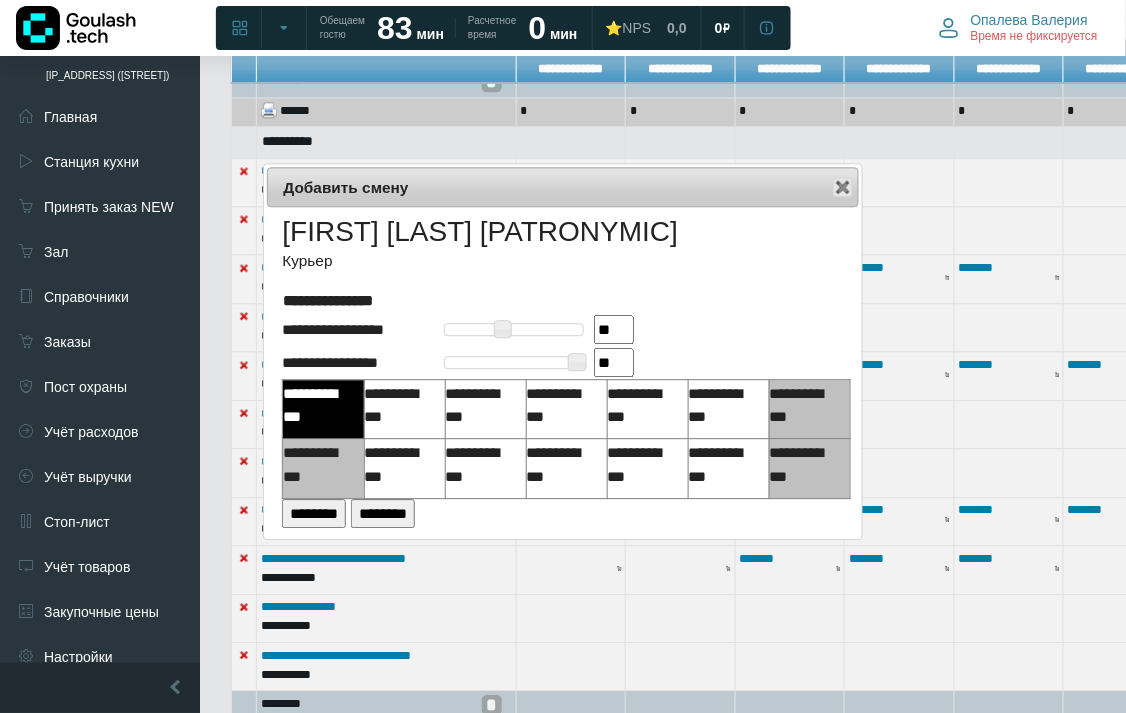 click on "********" at bounding box center [314, 513] 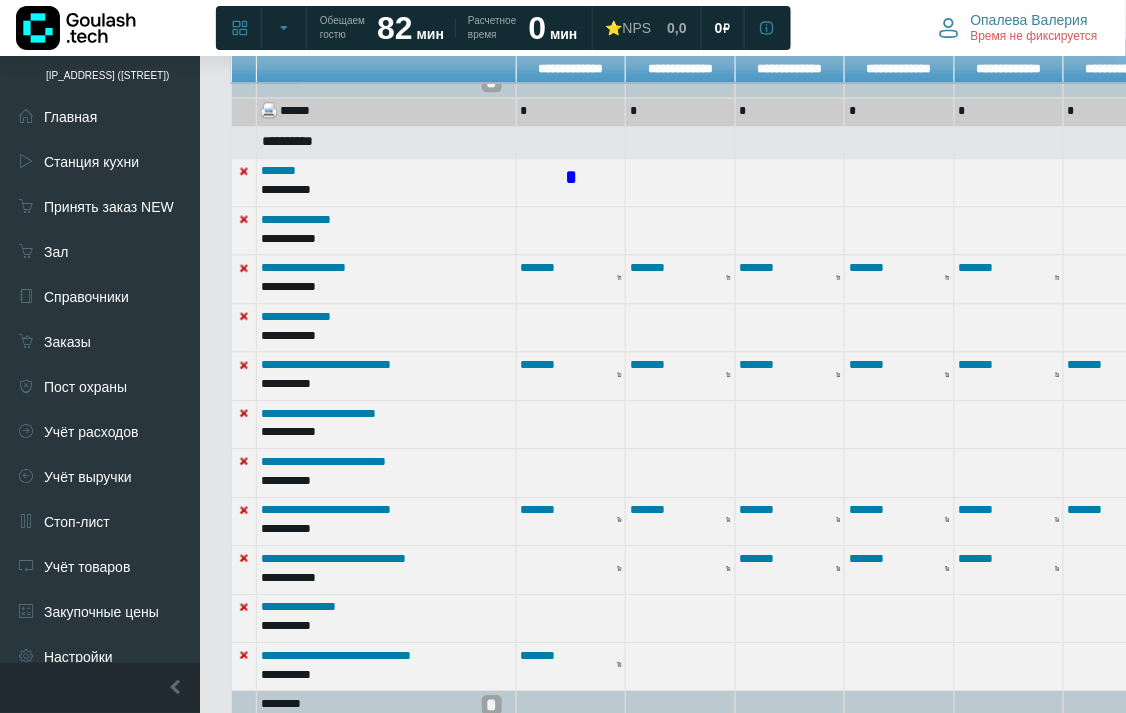 click on "*" at bounding box center [571, 178] 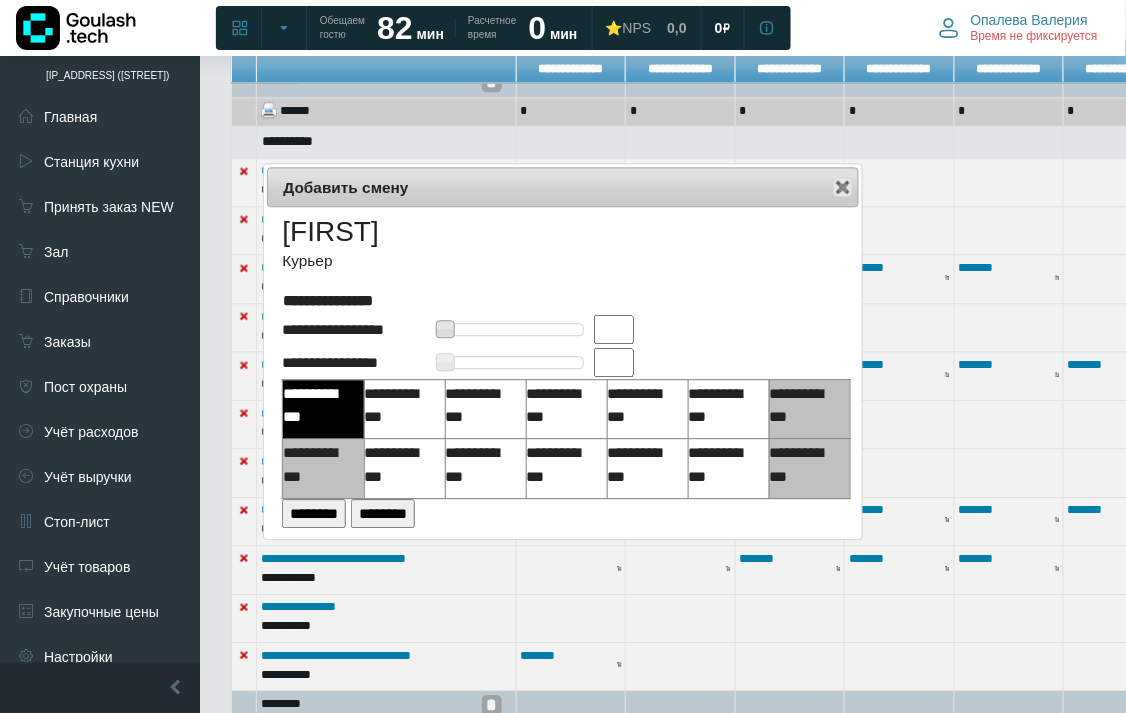 click at bounding box center [614, 329] 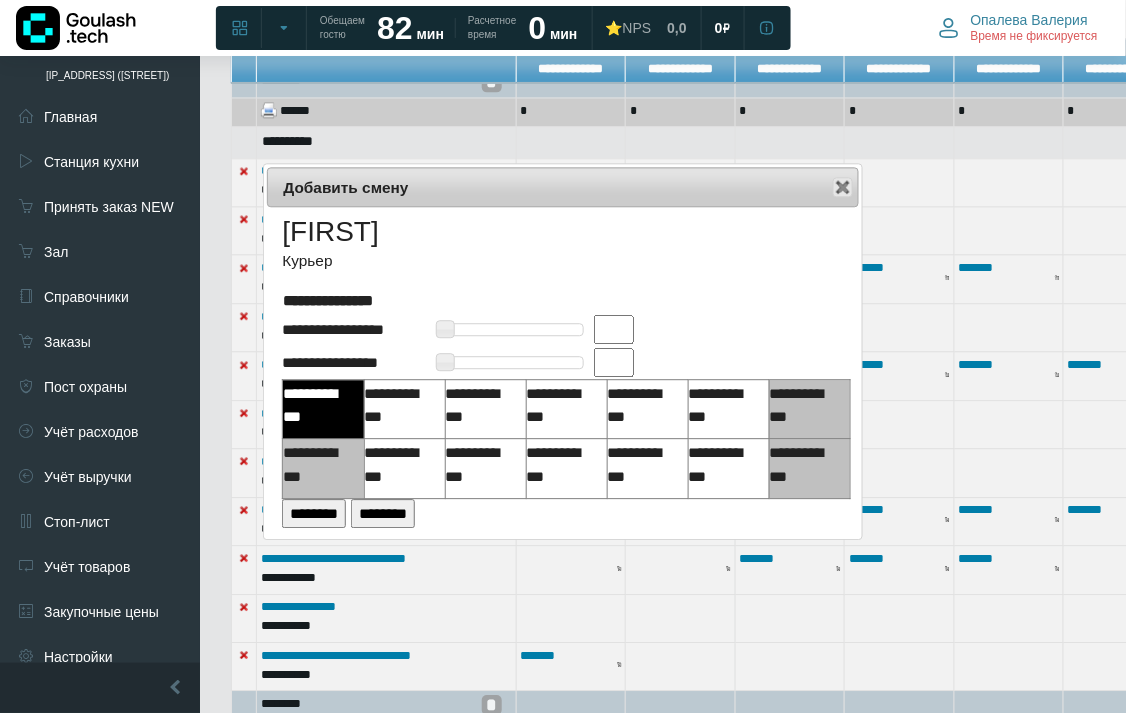 type on "**" 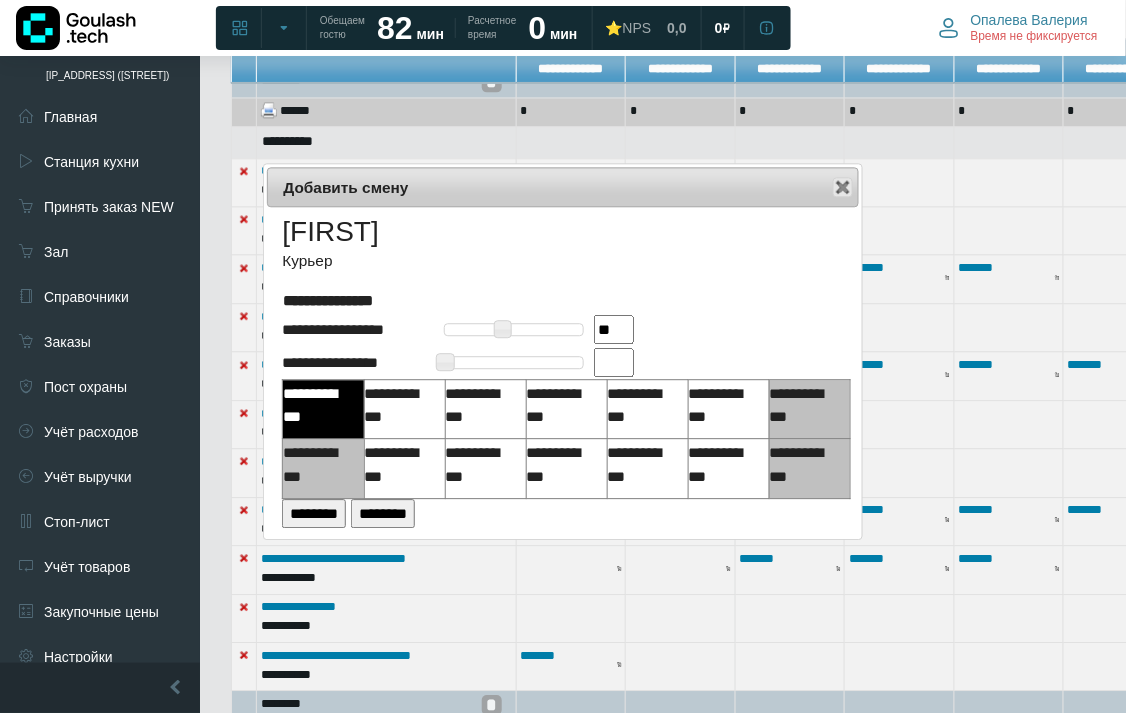 click at bounding box center [614, 362] 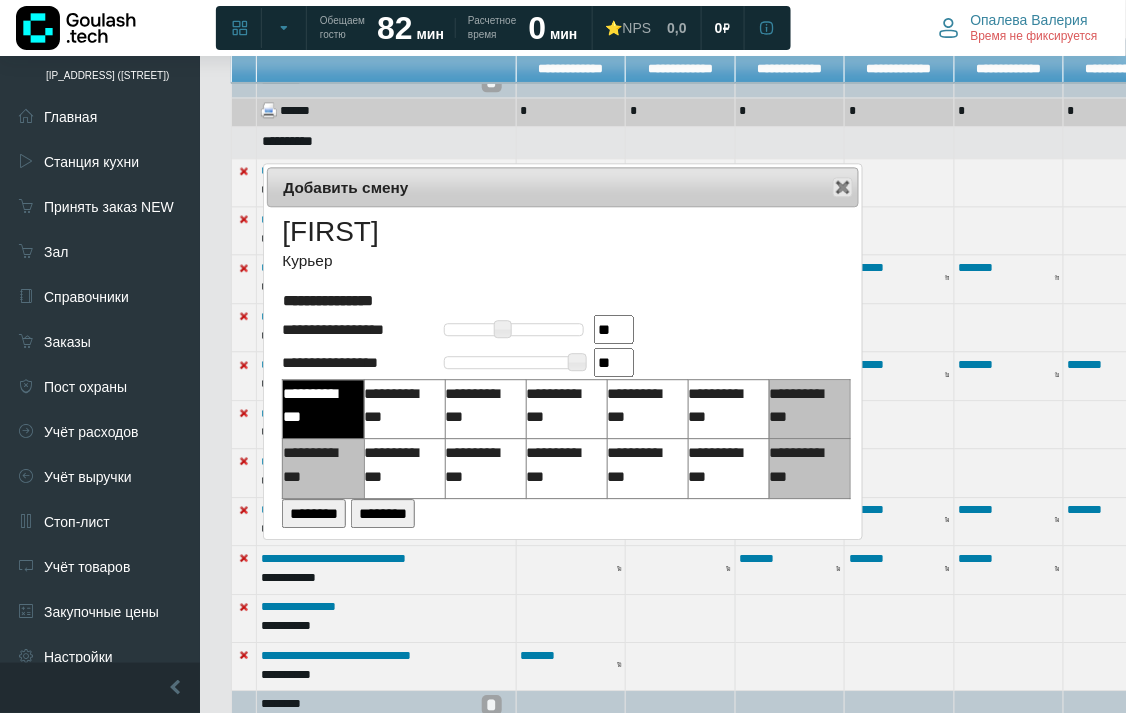 click on "********" at bounding box center (314, 513) 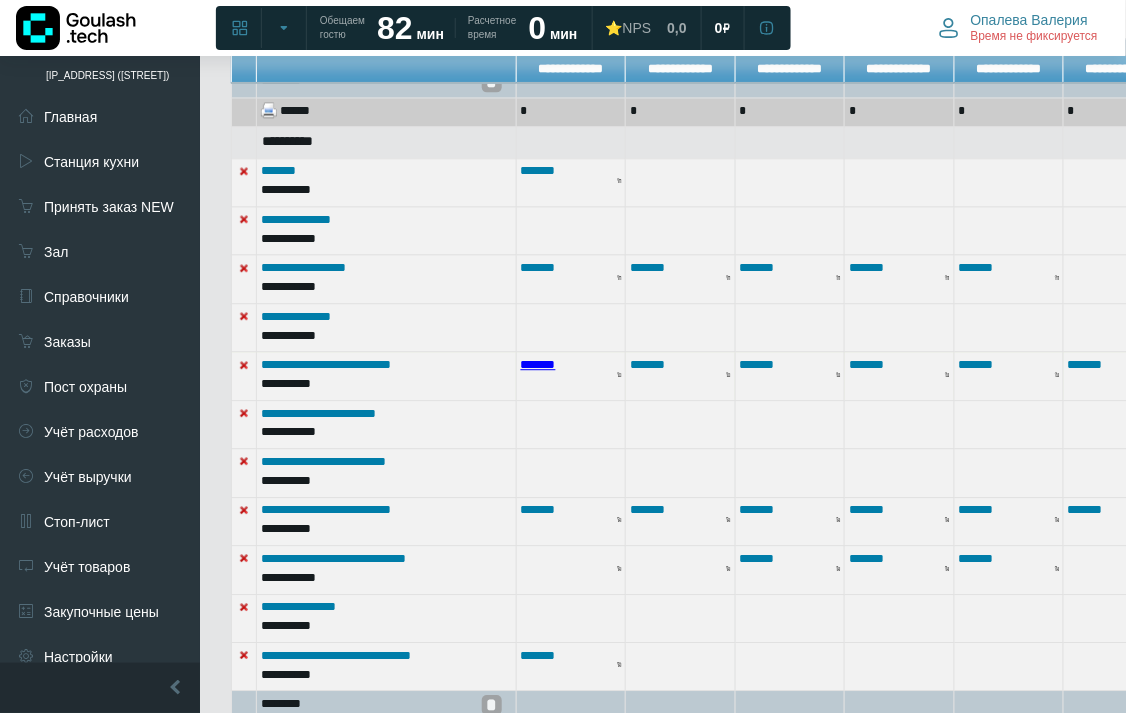 click on "*******" at bounding box center (538, 364) 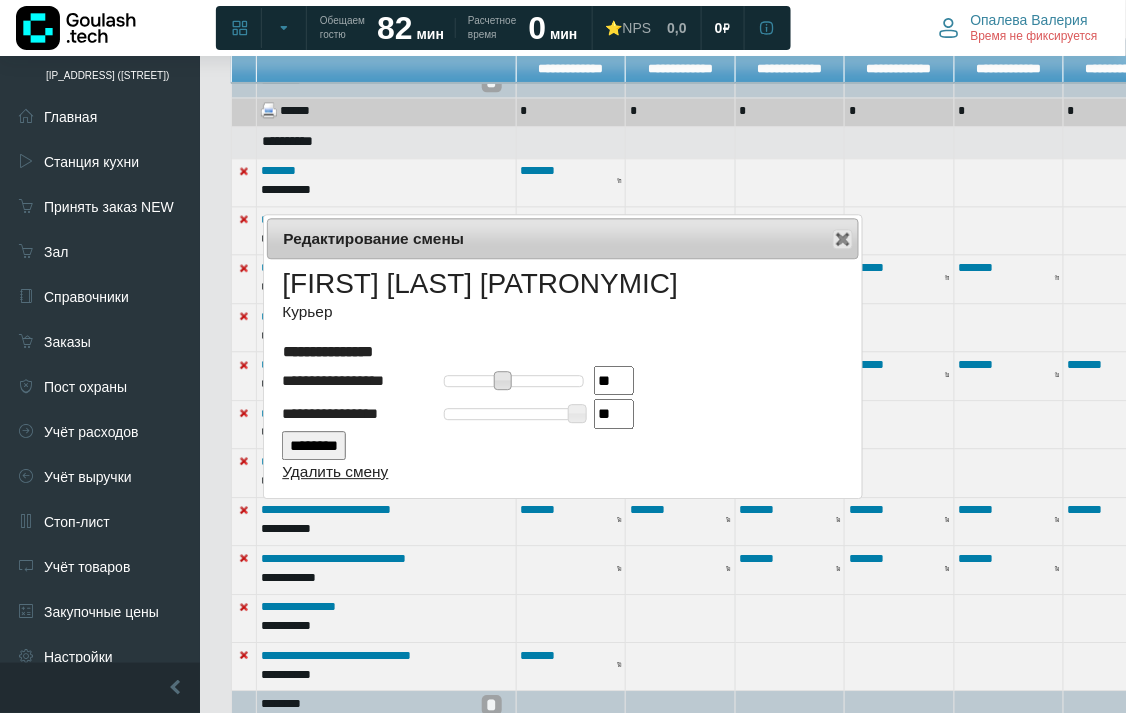 click on "Удалить смену" at bounding box center [335, 471] 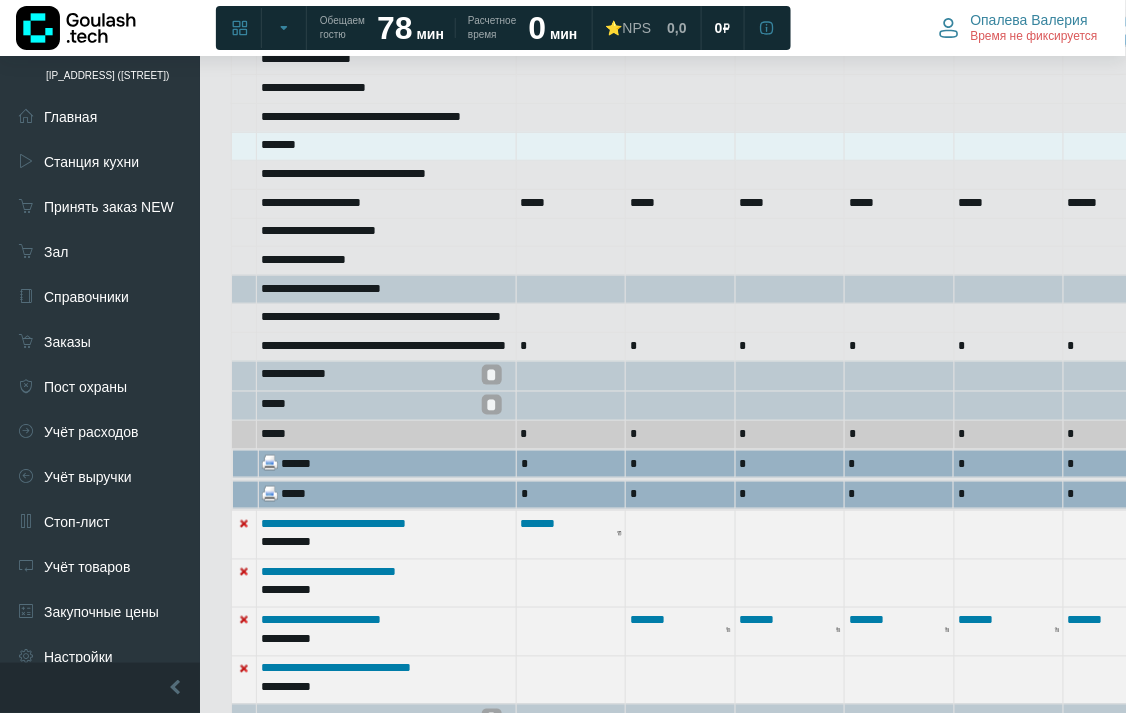 scroll, scrollTop: 0, scrollLeft: 0, axis: both 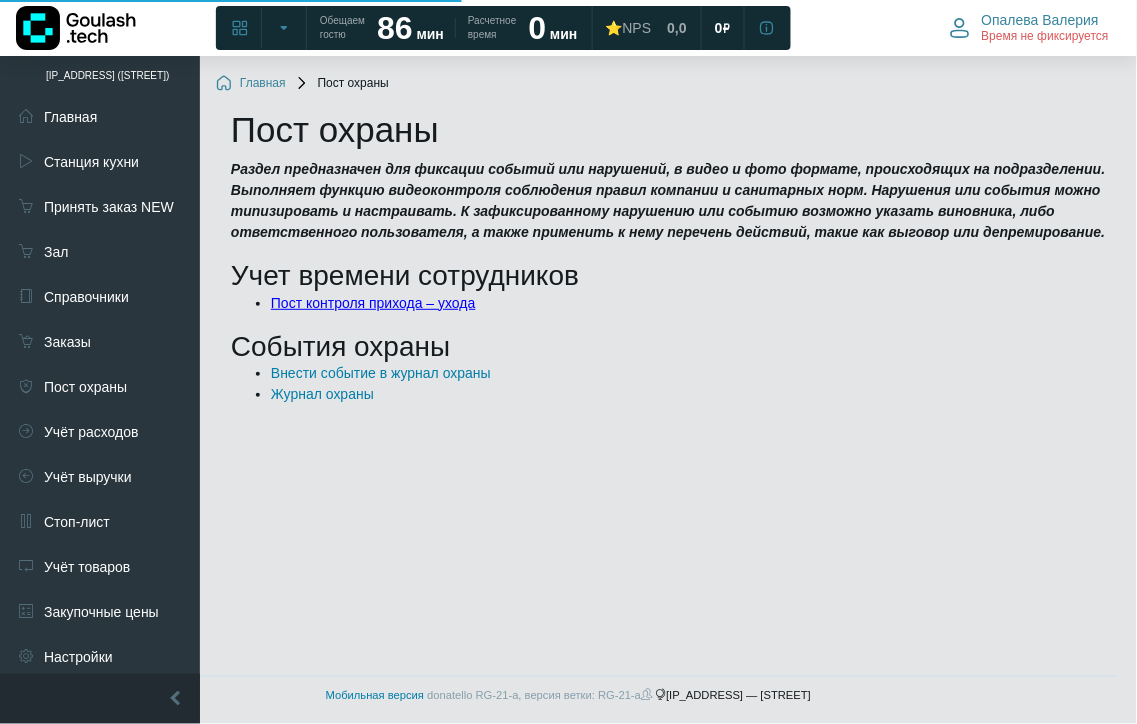 click on "Пост контроля прихода – ухода" at bounding box center (373, 303) 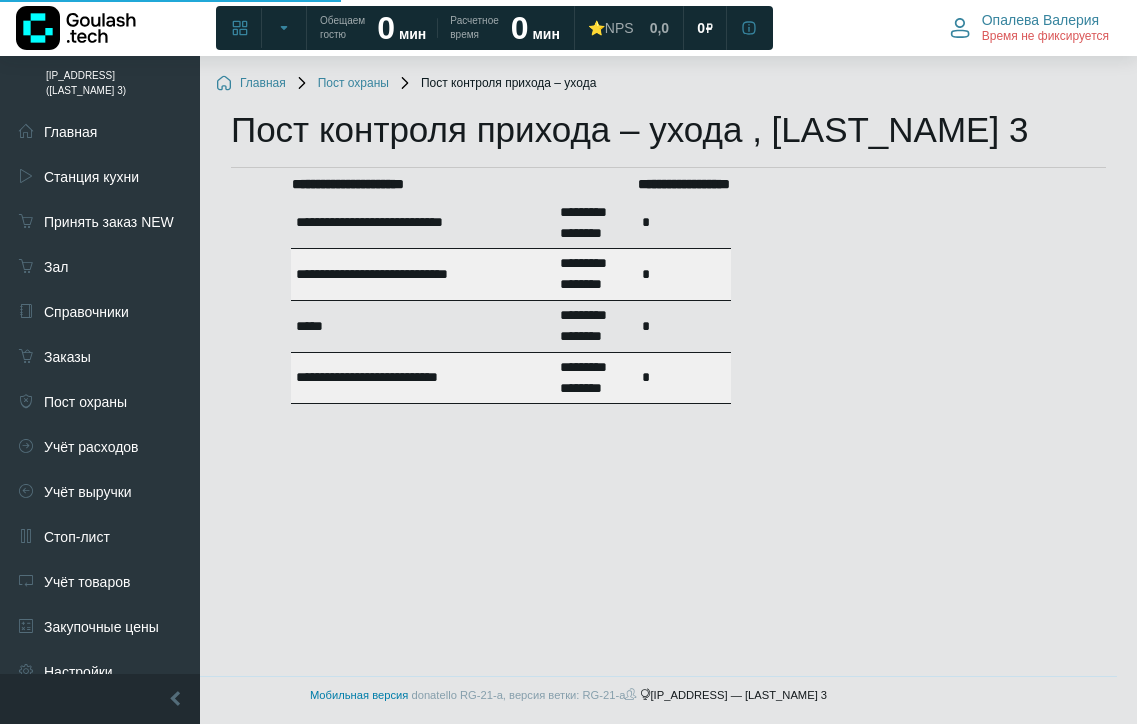 scroll, scrollTop: 0, scrollLeft: 0, axis: both 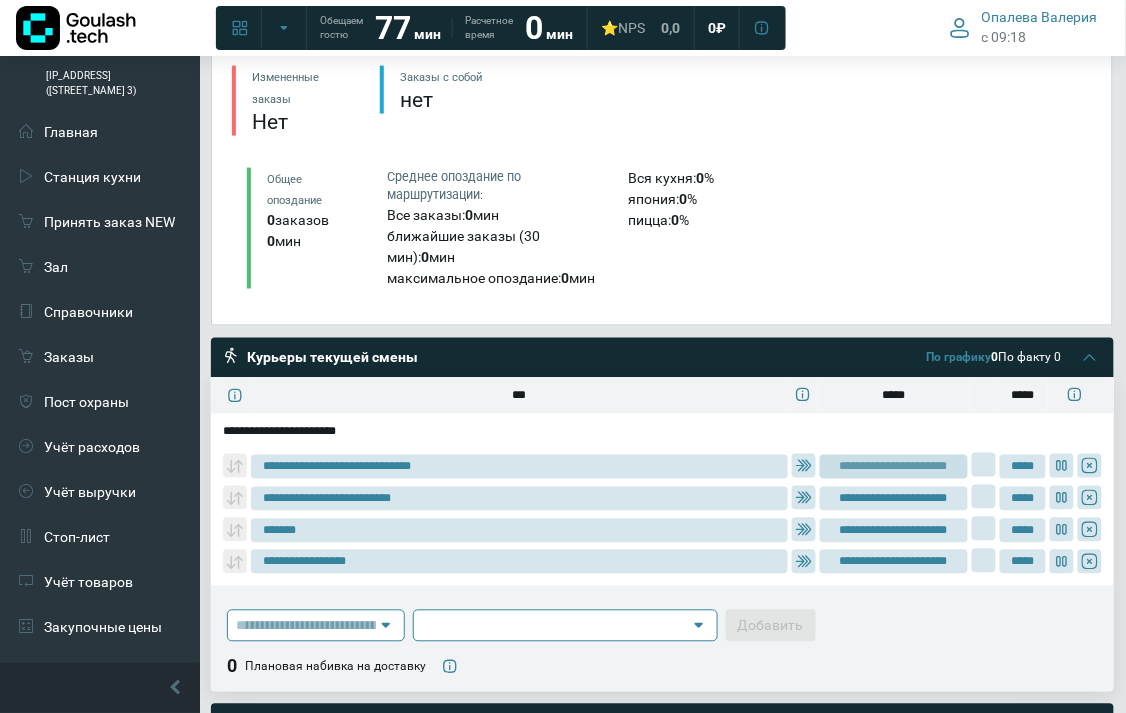 click on "**********" at bounding box center (894, 467) 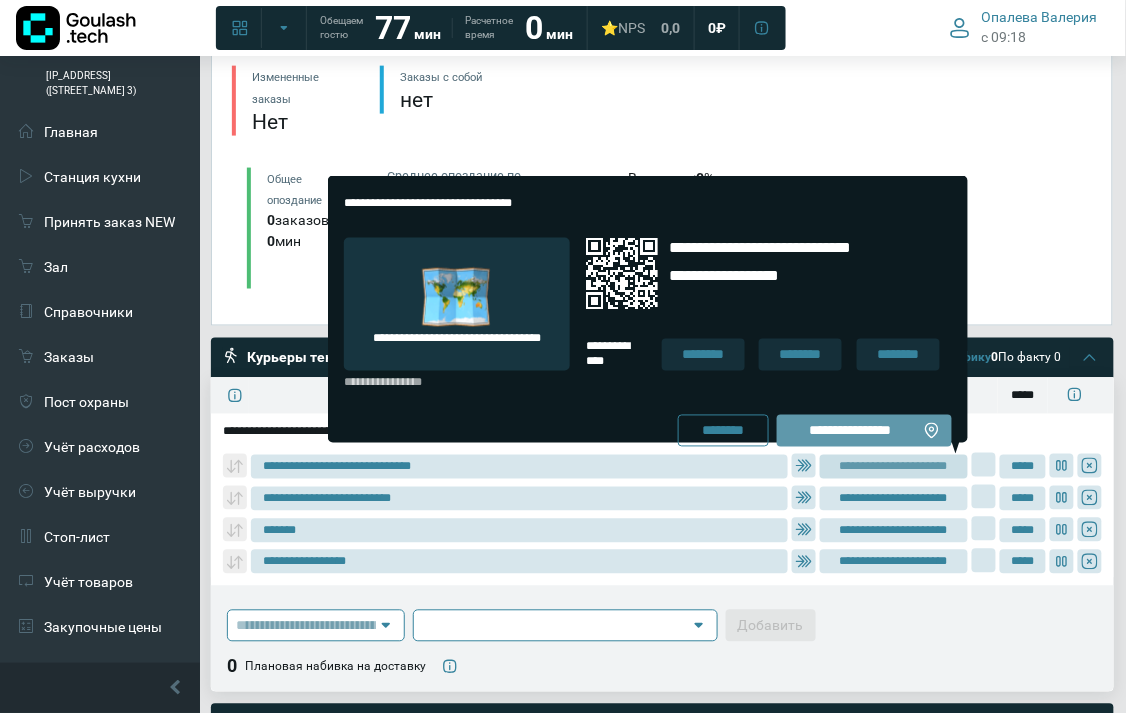 click on "**********" at bounding box center [850, 431] 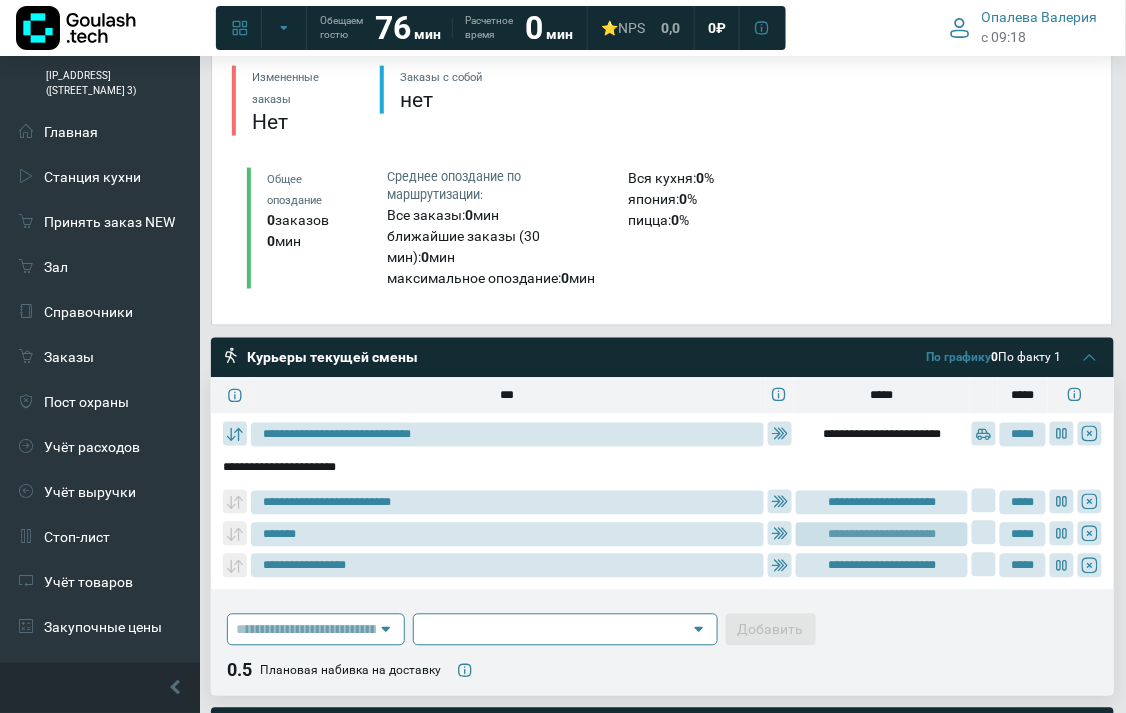 click on "**********" at bounding box center [882, 535] 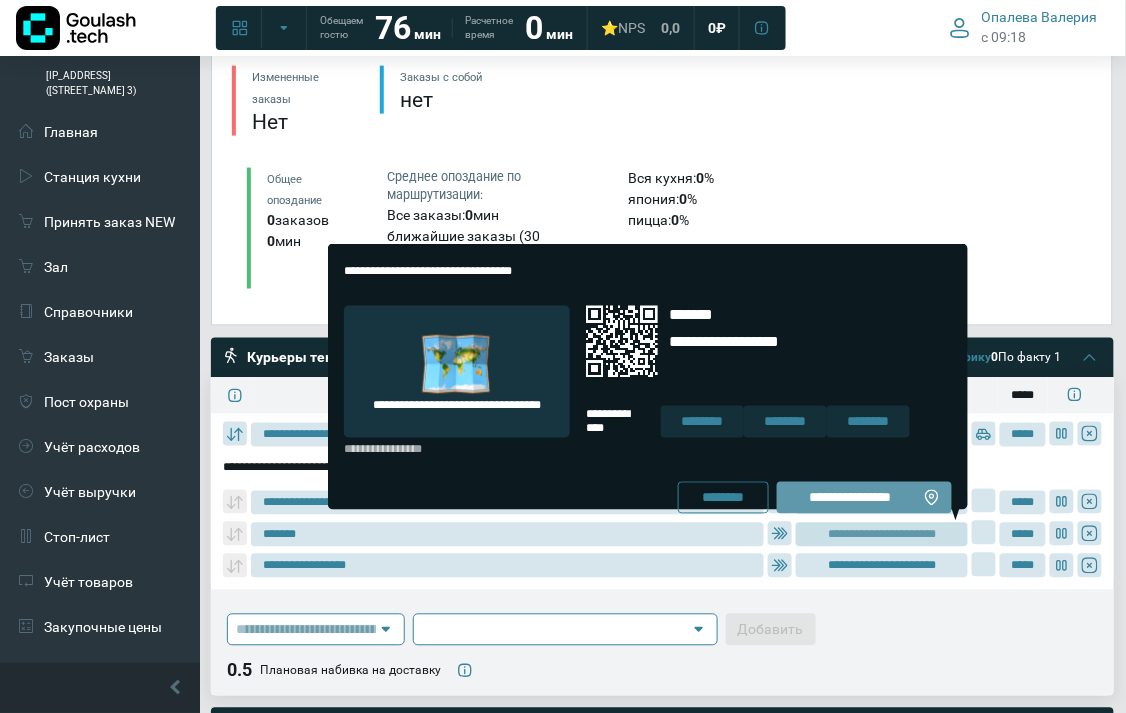 click on "**********" at bounding box center (850, 498) 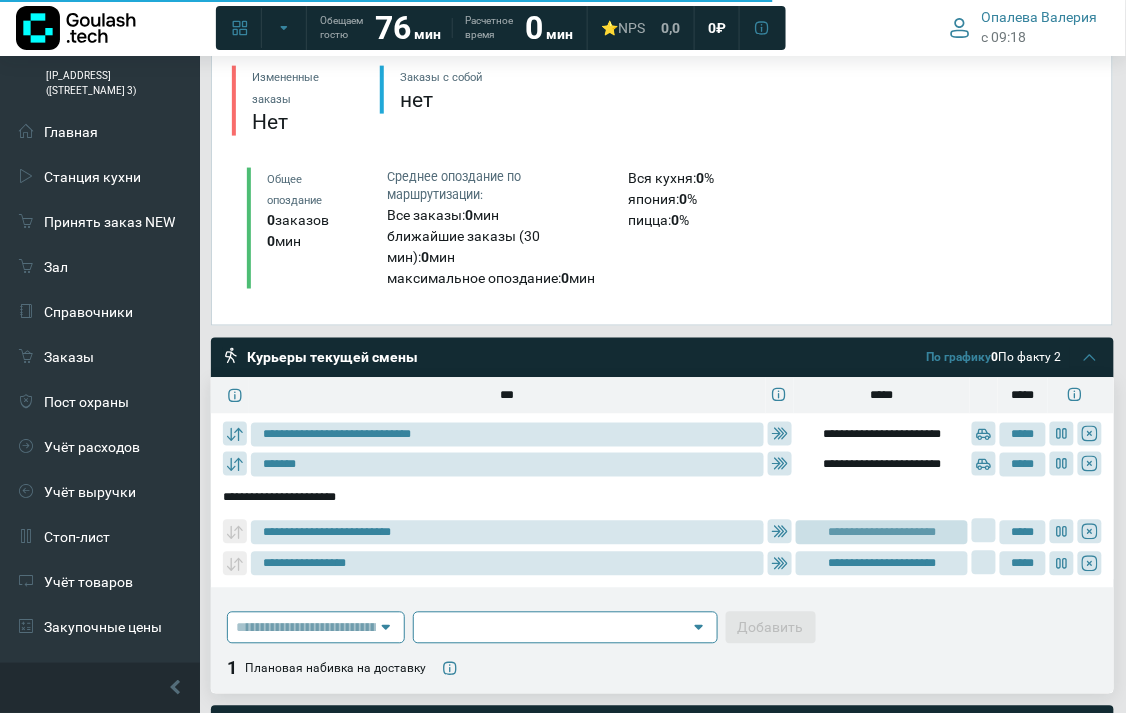 click on "**********" at bounding box center (882, 533) 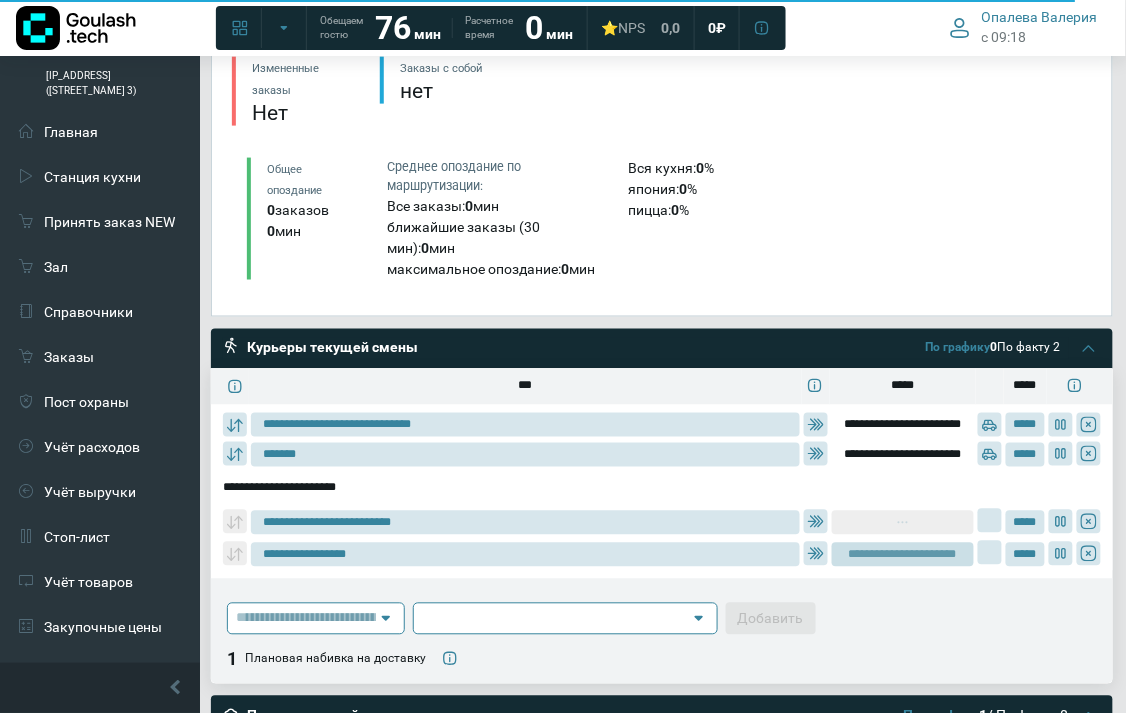 type on "**********" 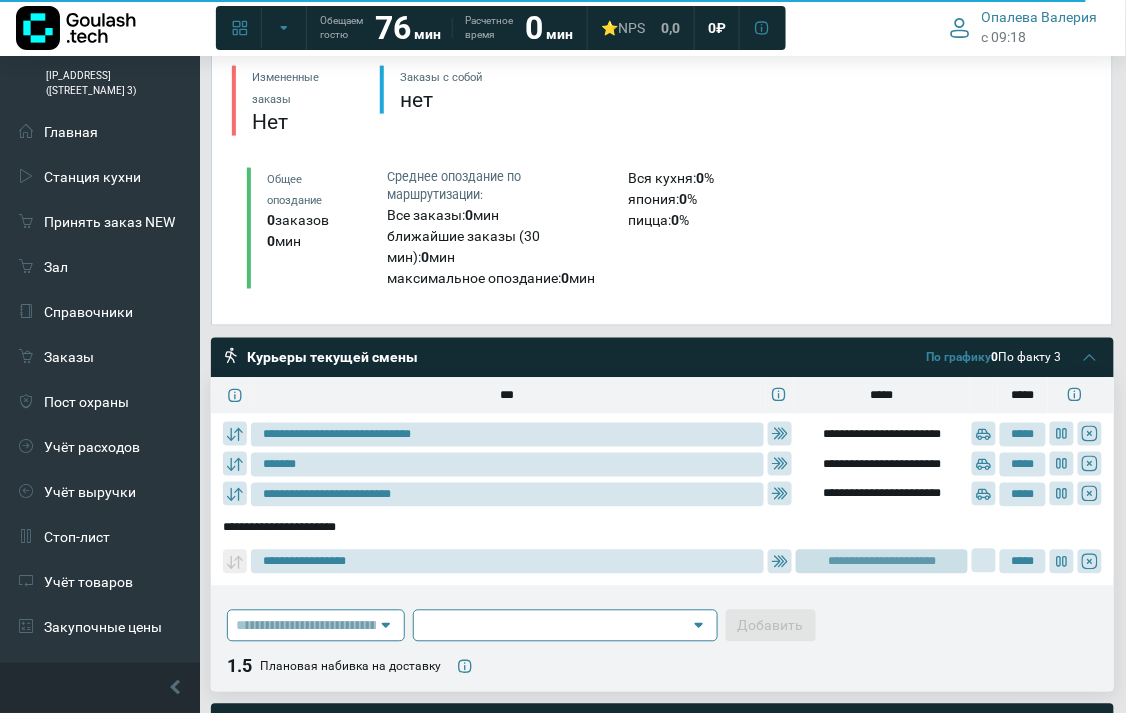 click on "**********" at bounding box center (882, 562) 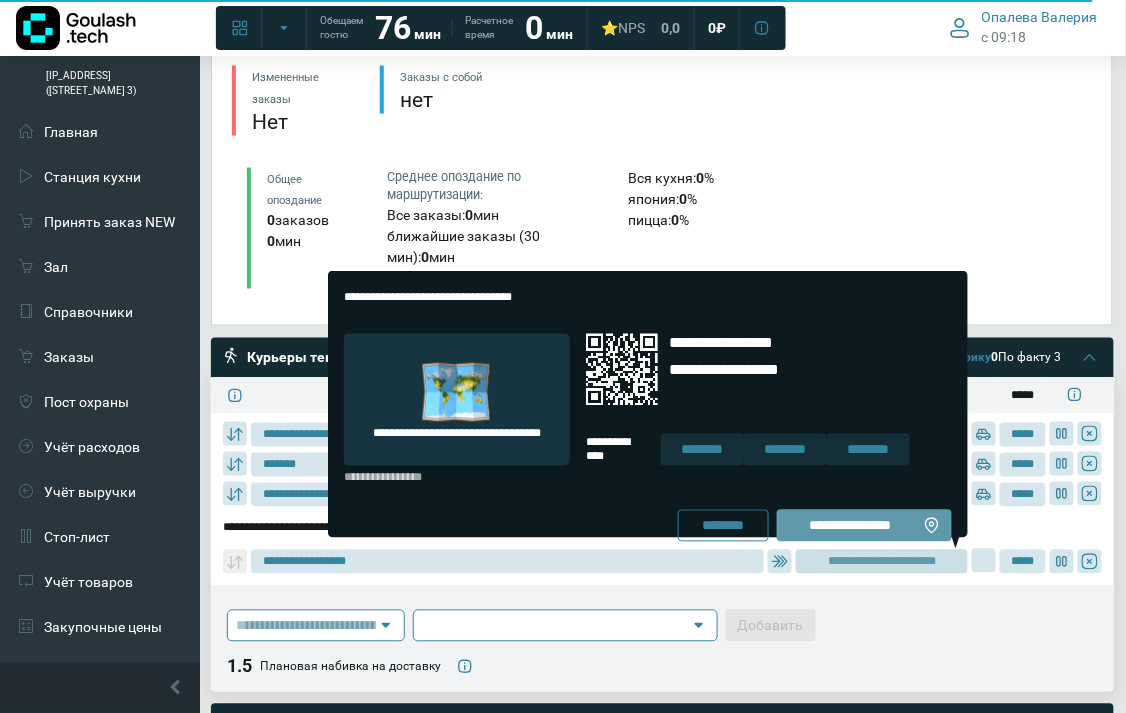 click on "**********" at bounding box center [850, 526] 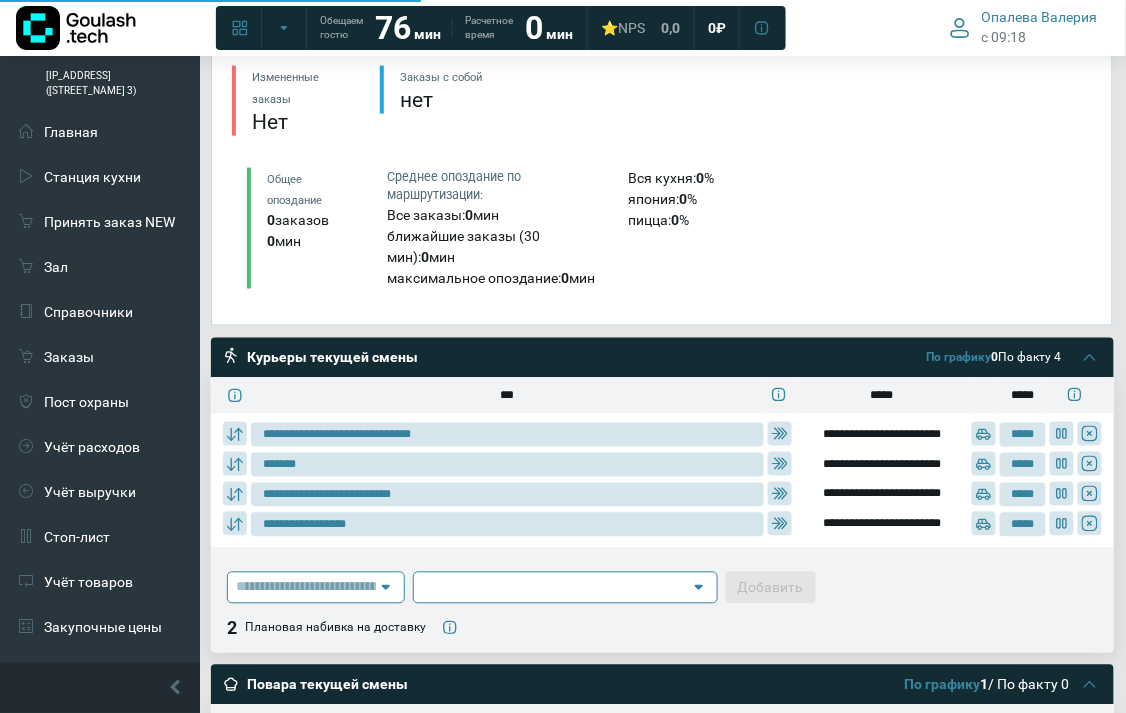 type on "**********" 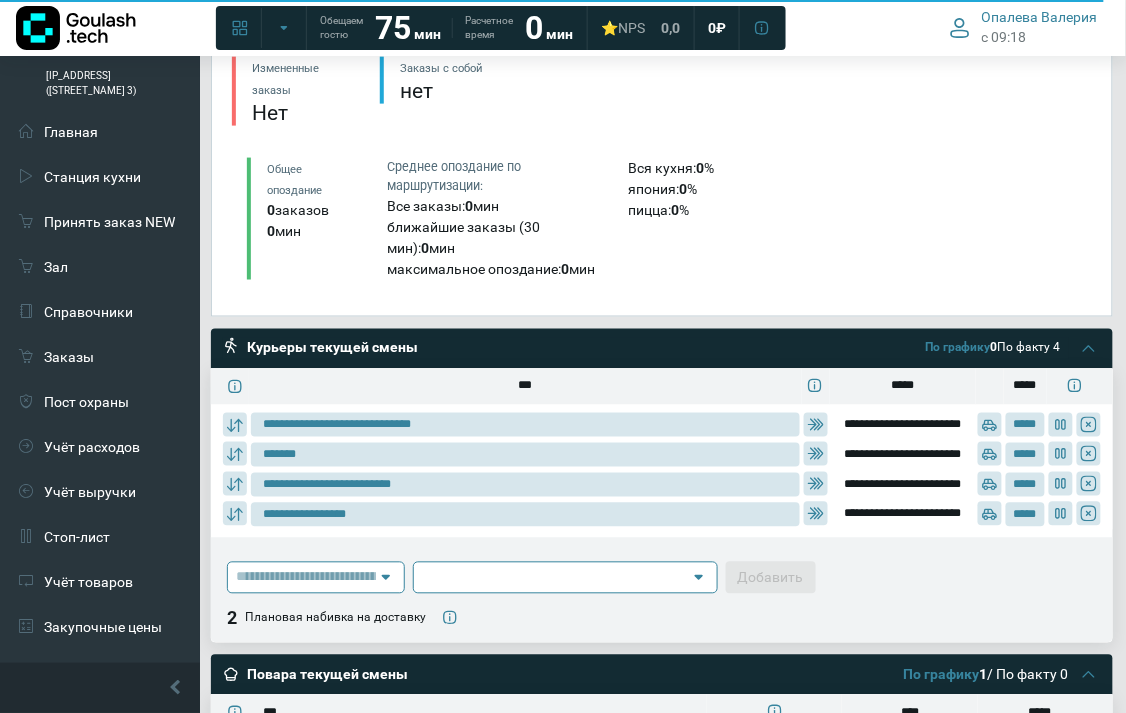 type on "**********" 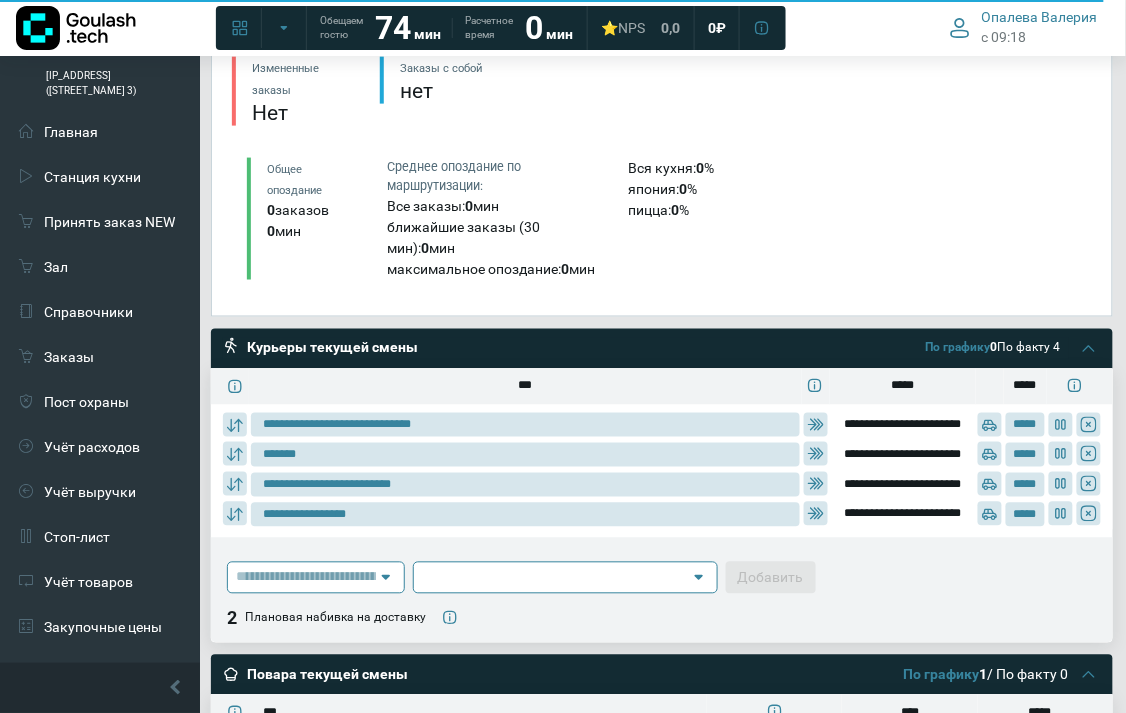 type on "**********" 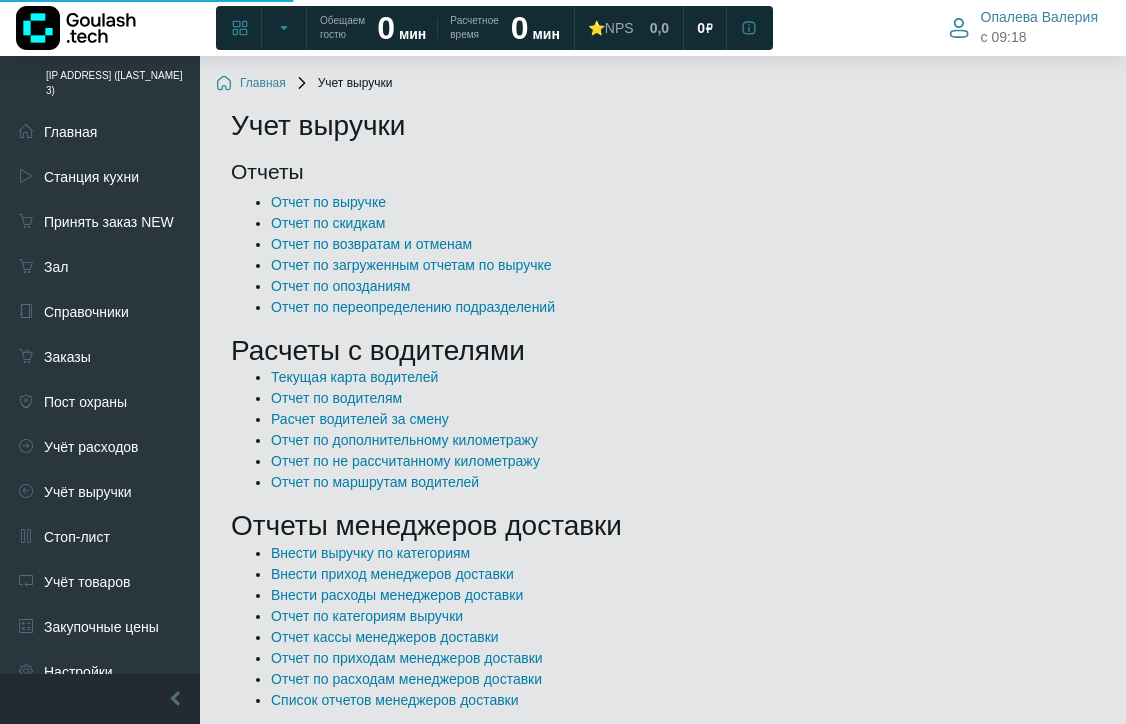 scroll, scrollTop: 0, scrollLeft: 0, axis: both 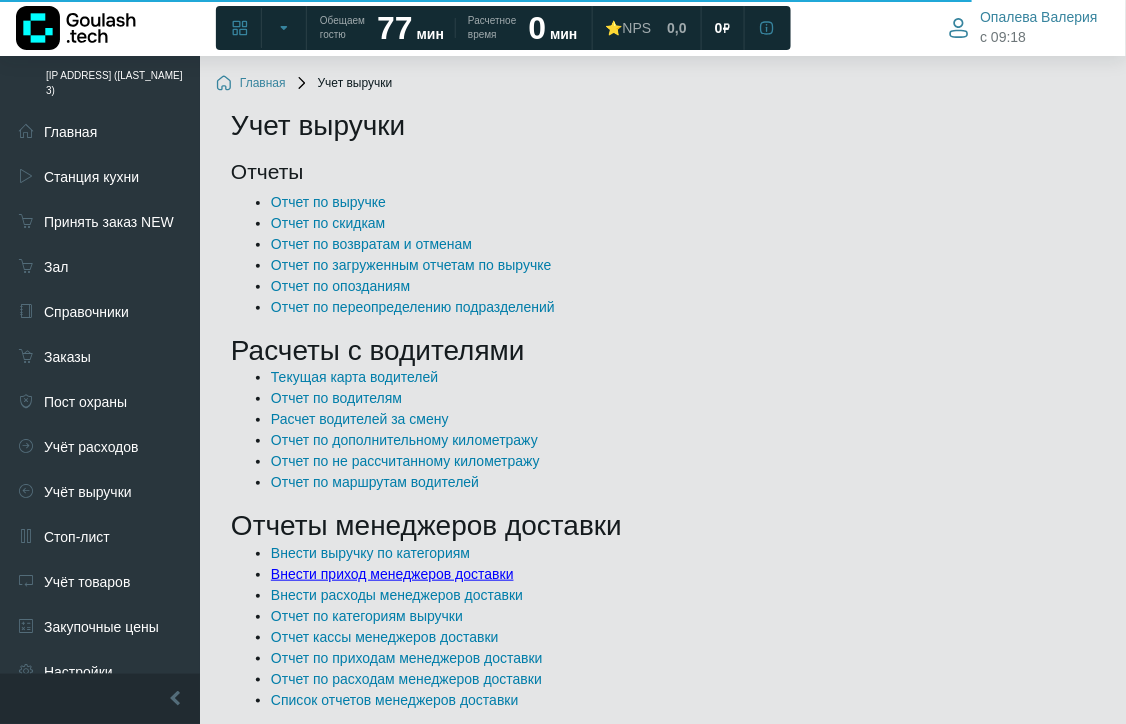 click on "Внести приход менеджеров доставки" at bounding box center (392, 574) 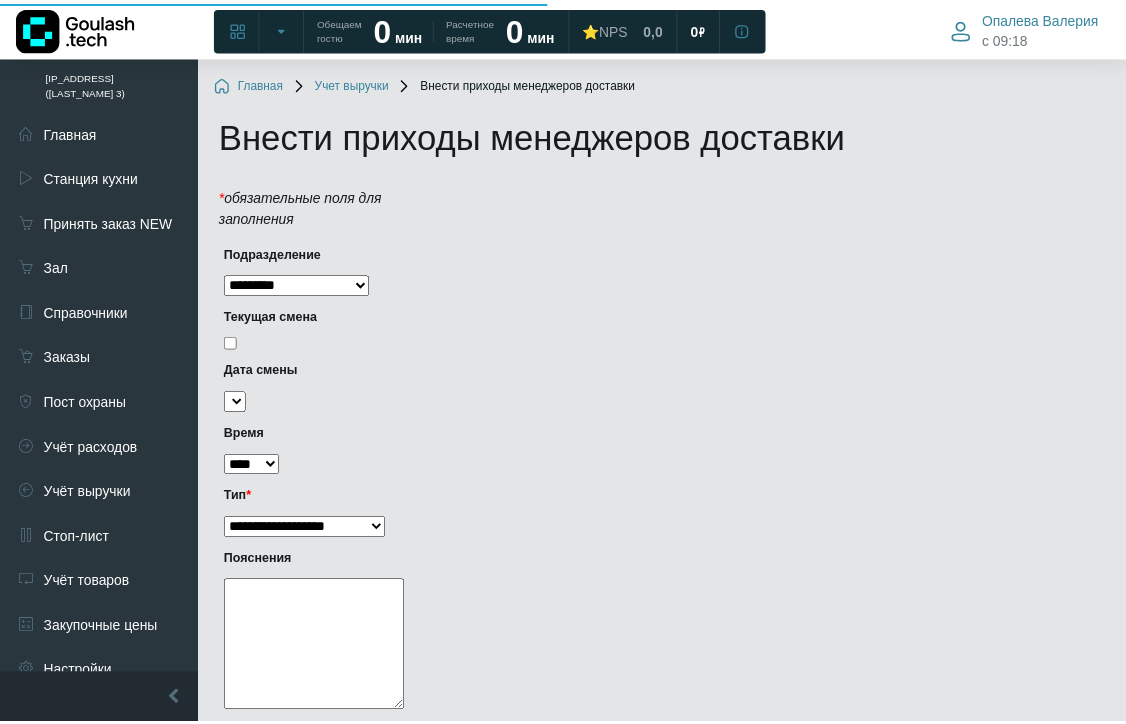 scroll, scrollTop: 0, scrollLeft: 0, axis: both 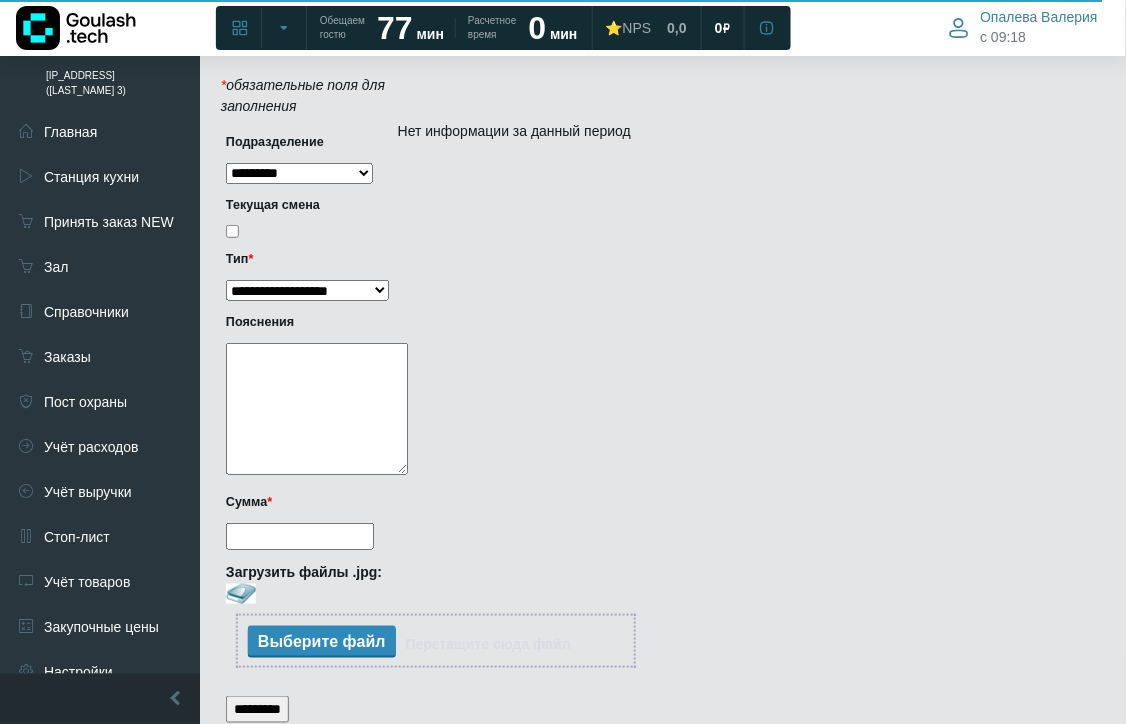 click on "Сумма  *" at bounding box center [300, 536] 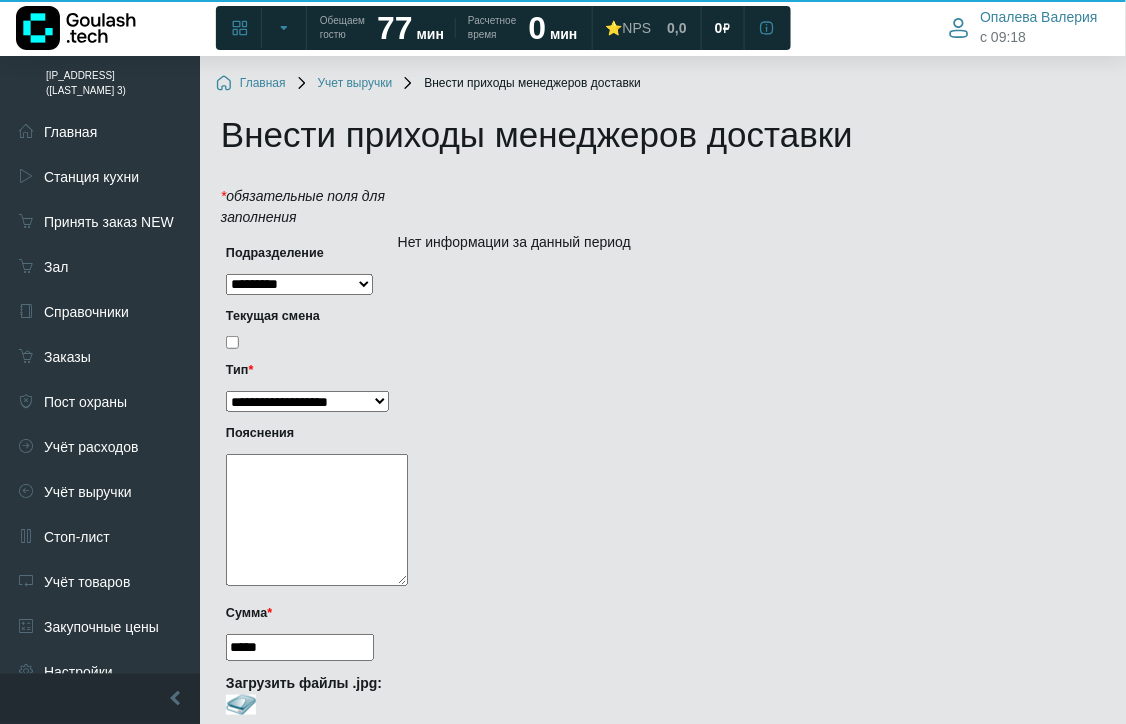 scroll, scrollTop: 190, scrollLeft: 0, axis: vertical 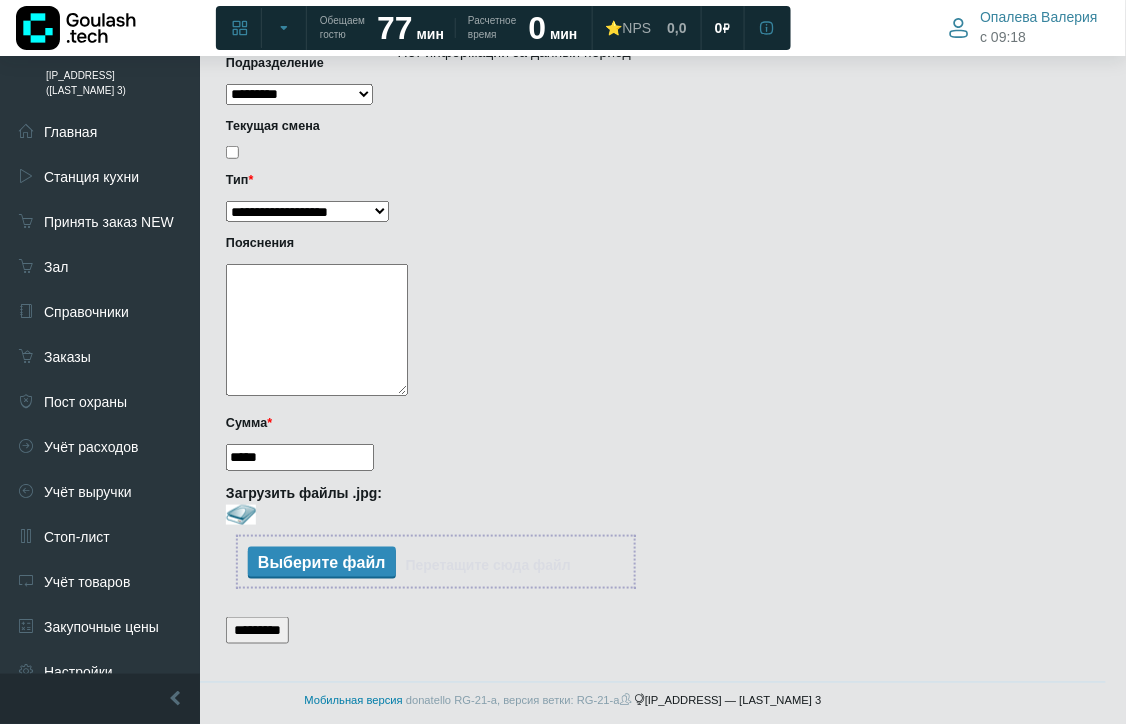 type on "*****" 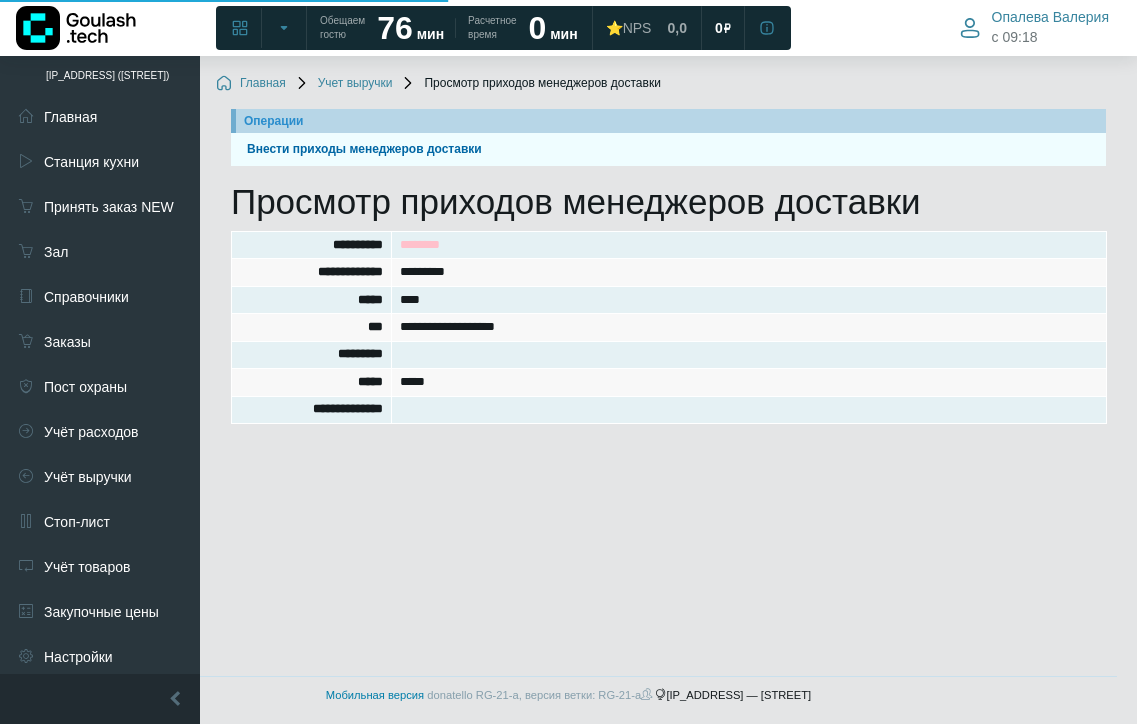scroll, scrollTop: 0, scrollLeft: 0, axis: both 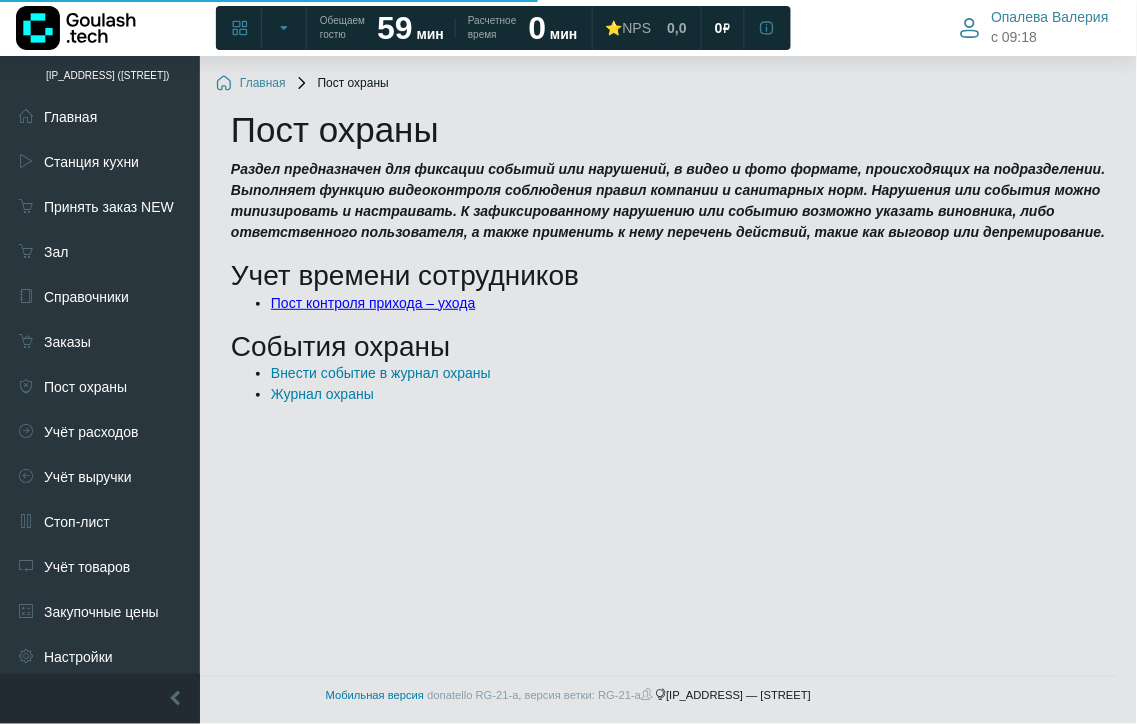 click on "Пост контроля прихода – ухода" at bounding box center [373, 303] 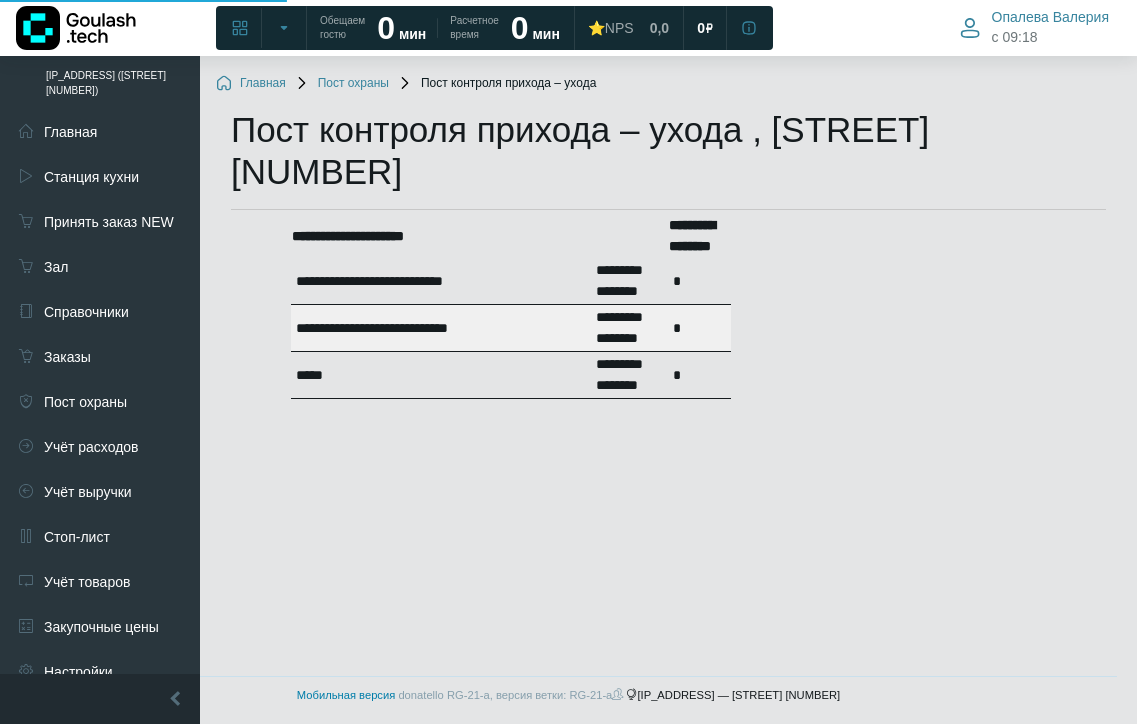 scroll, scrollTop: 0, scrollLeft: 0, axis: both 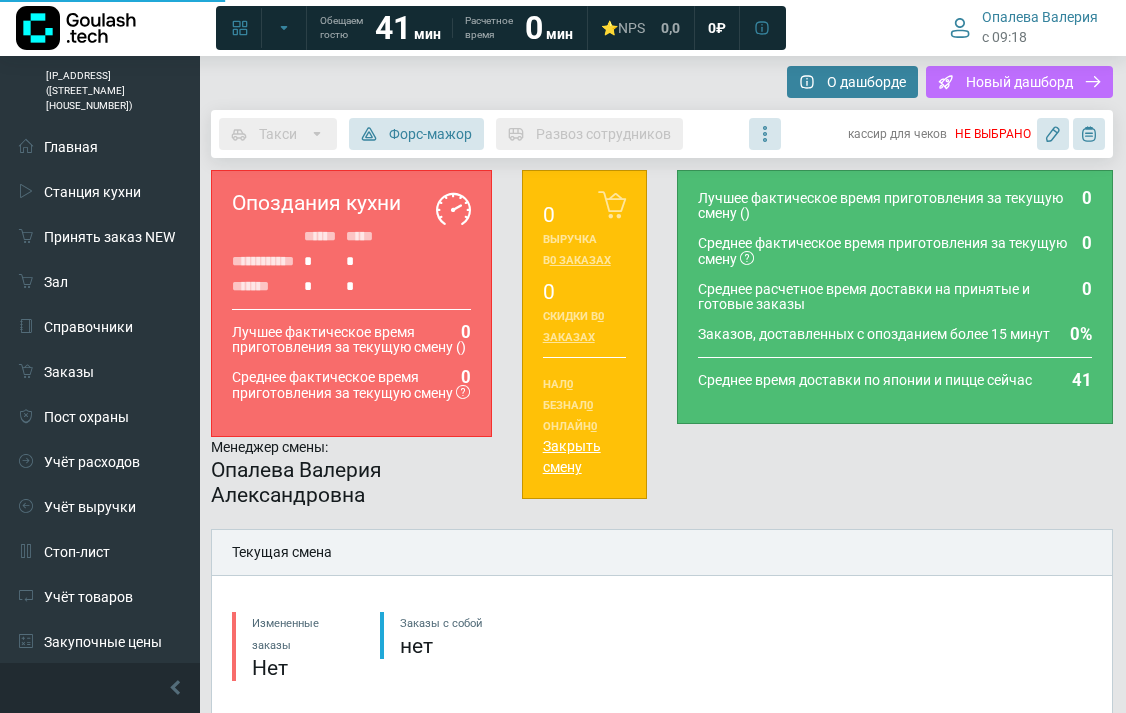 type on "**********" 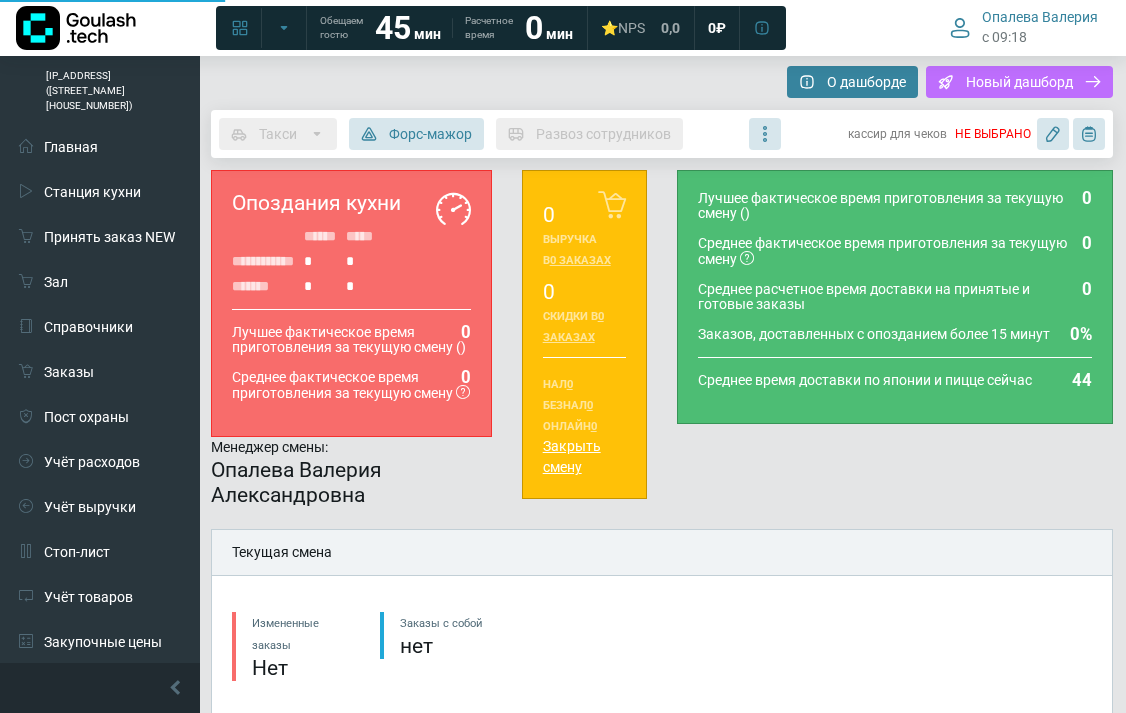 type on "**********" 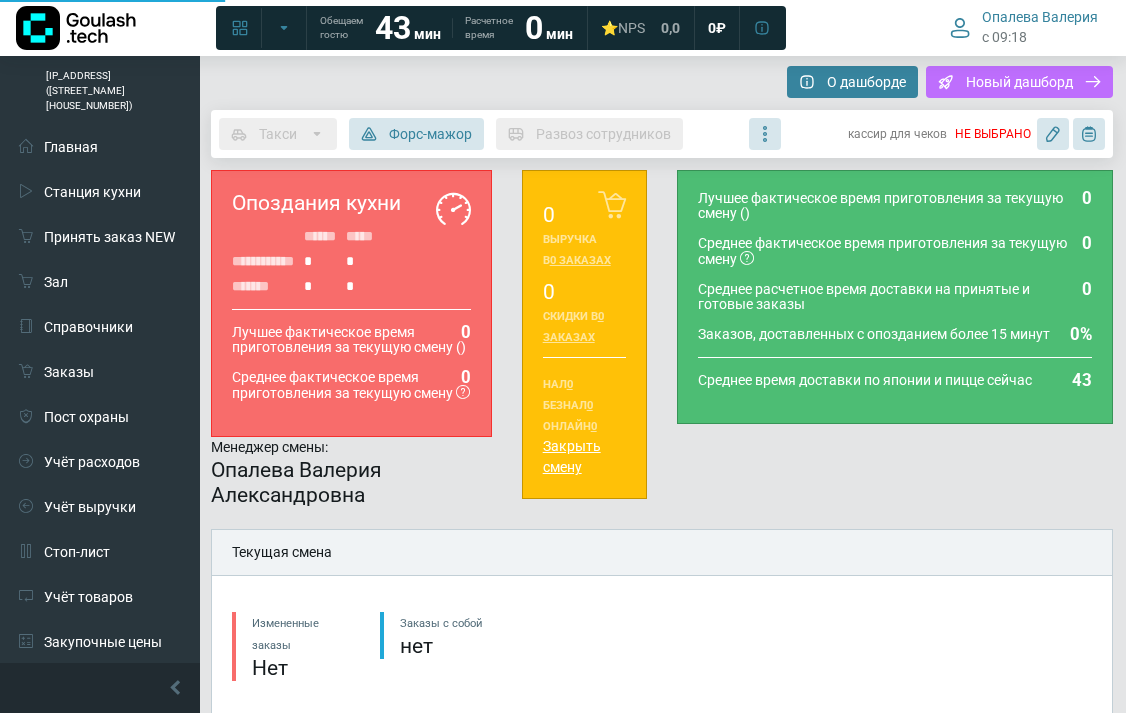 type on "**********" 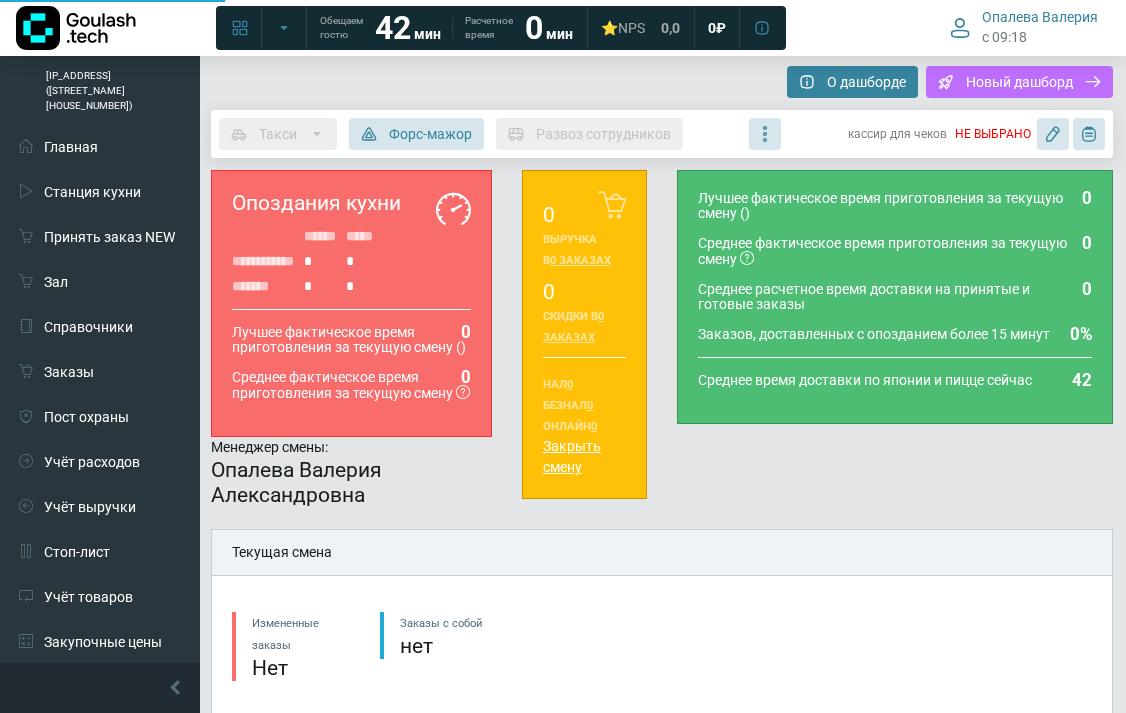 type on "**********" 